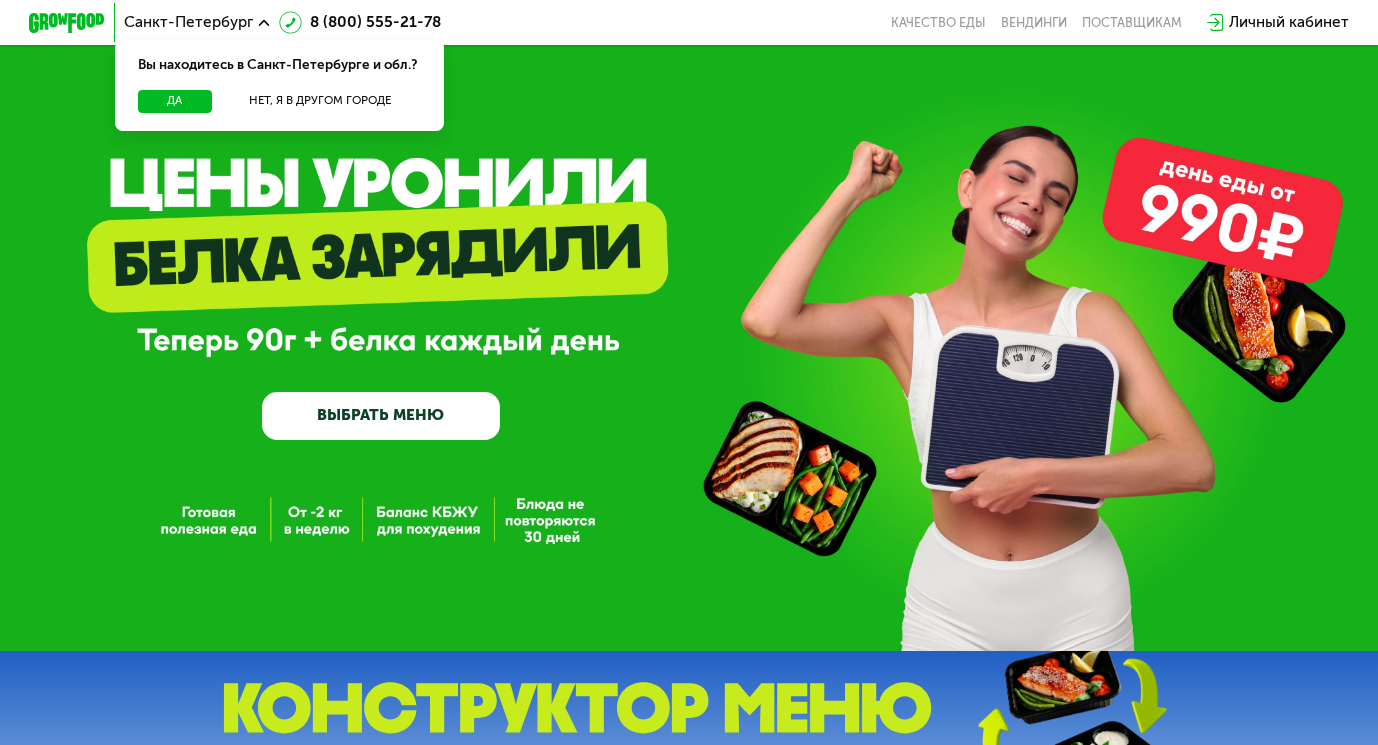 scroll, scrollTop: 0, scrollLeft: 0, axis: both 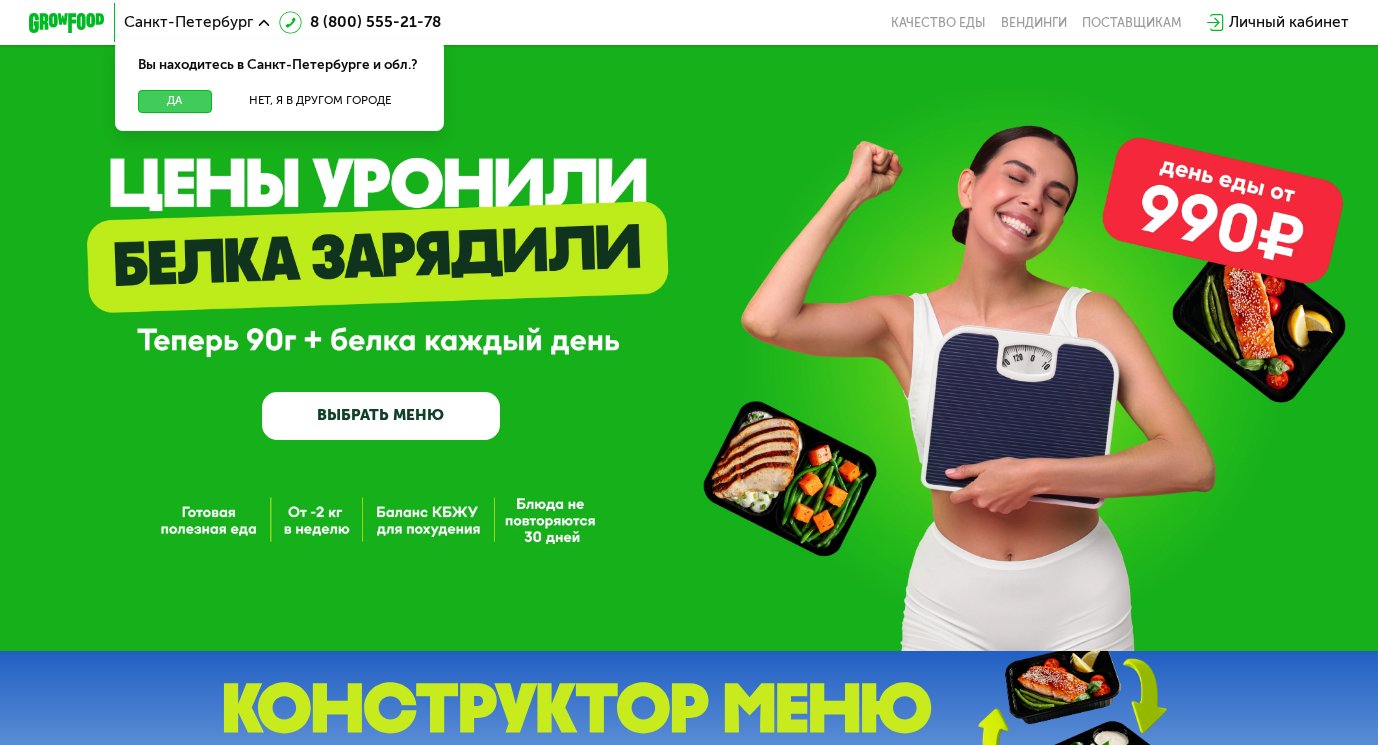 click on "Да" at bounding box center [175, 101] 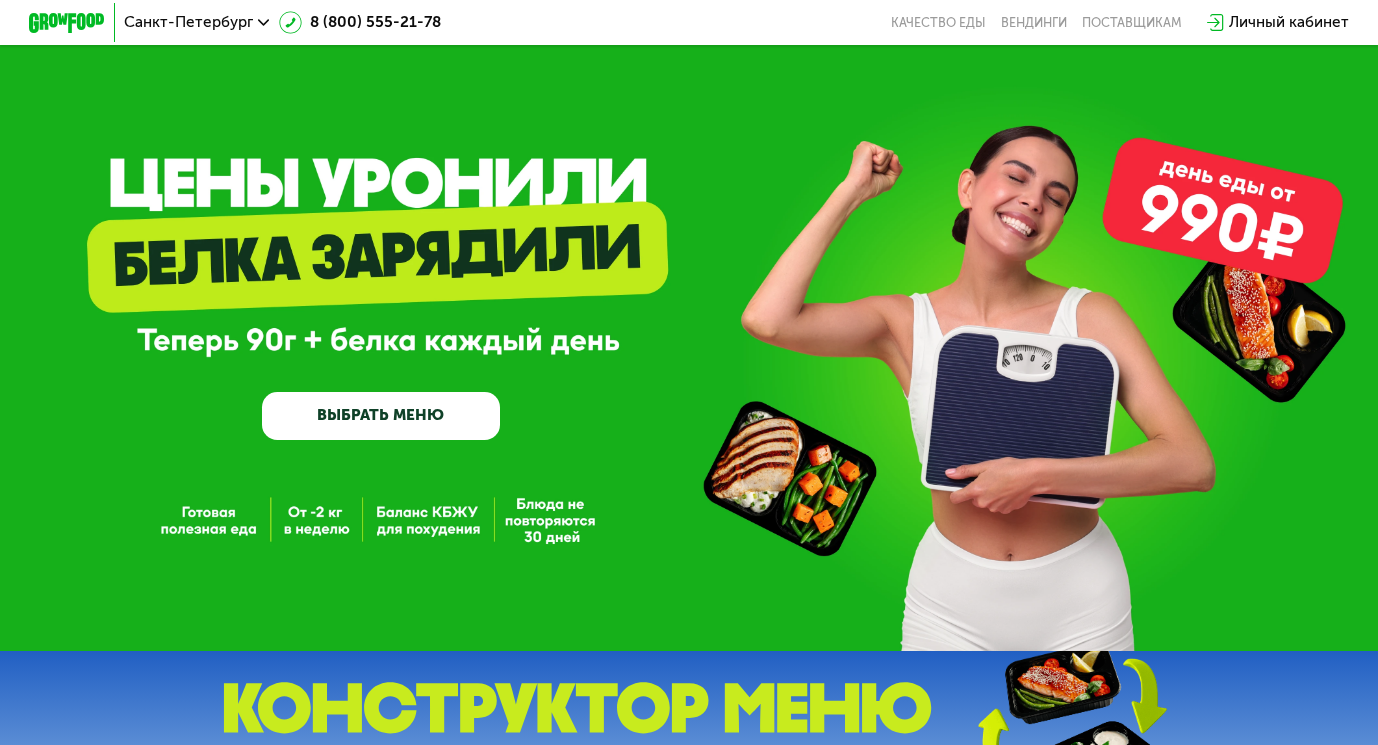 click on "Личный кабинет" at bounding box center (1289, 22) 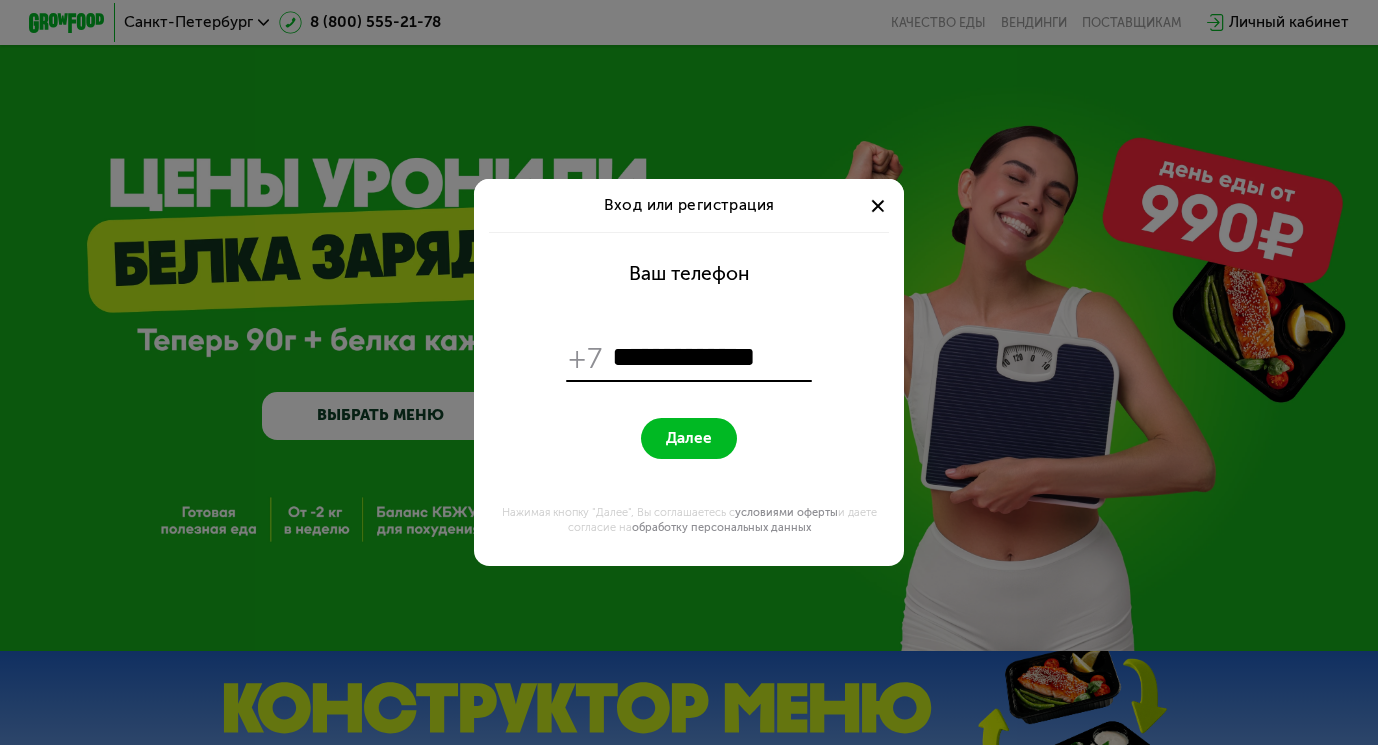 type on "**********" 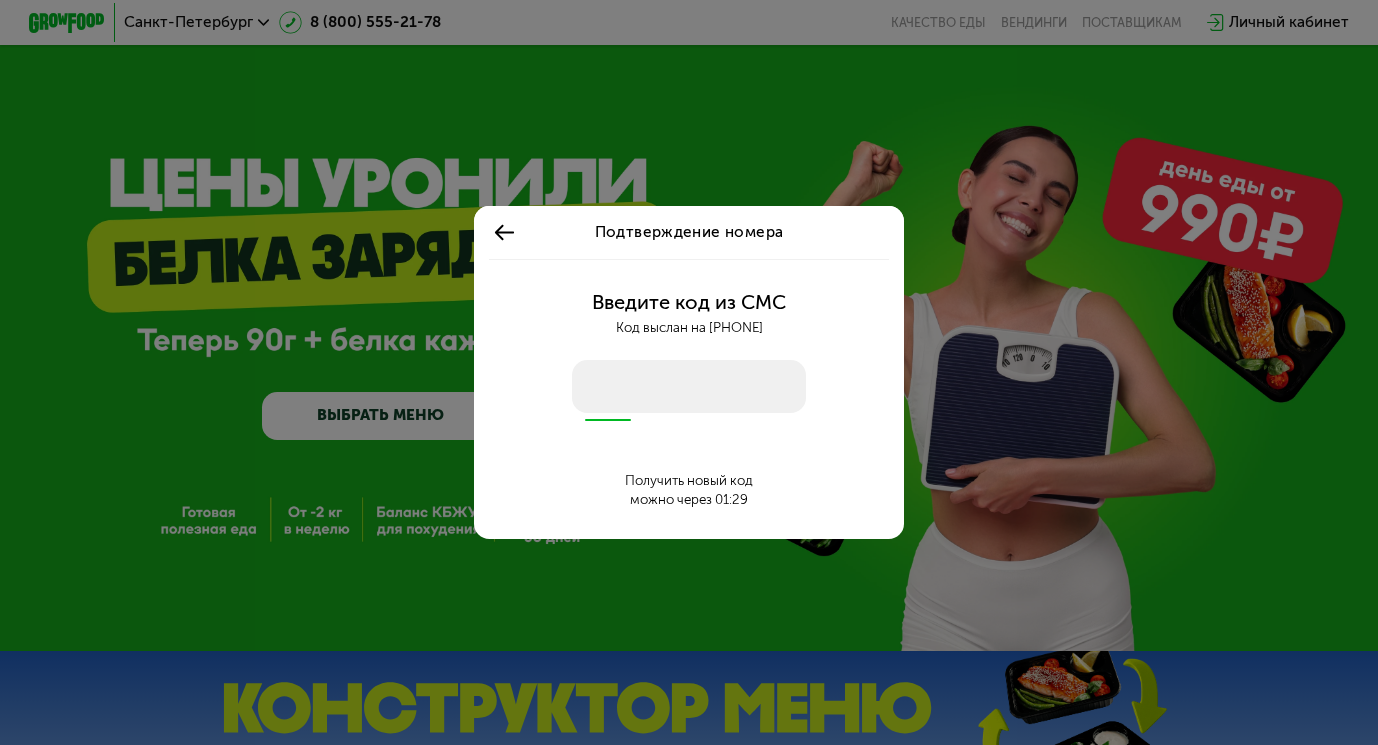 click on "Введите код из СМС   Код выслан на +7 909 587 50 11 Получить новый код  можно через 01:29" 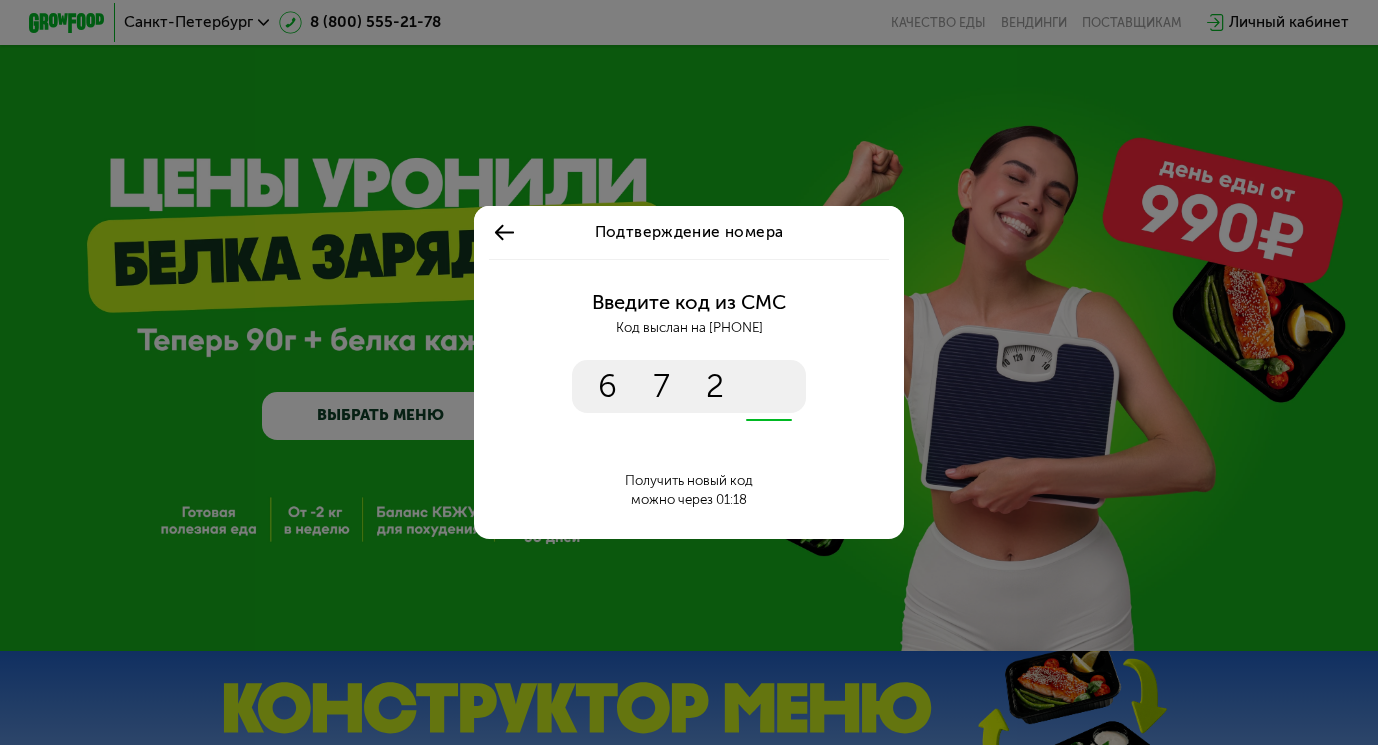 type on "****" 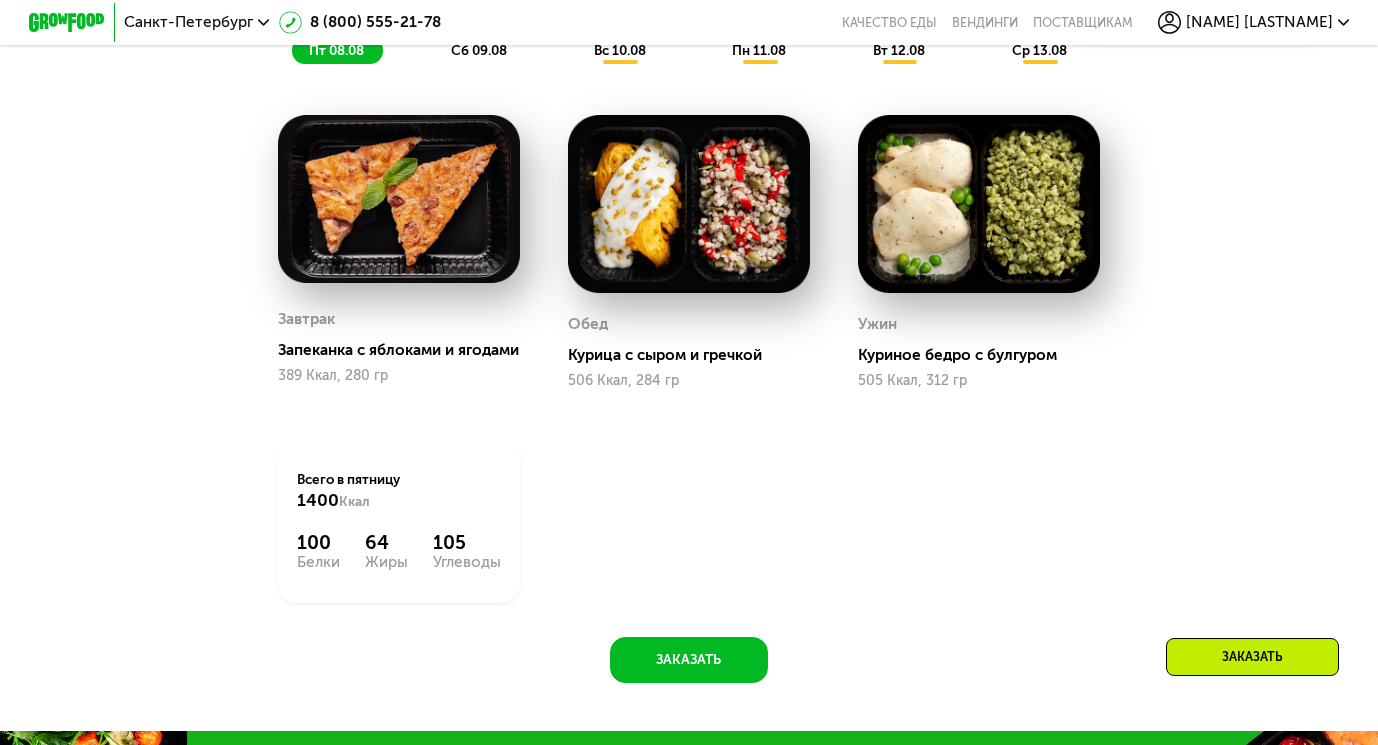 scroll, scrollTop: 954, scrollLeft: 0, axis: vertical 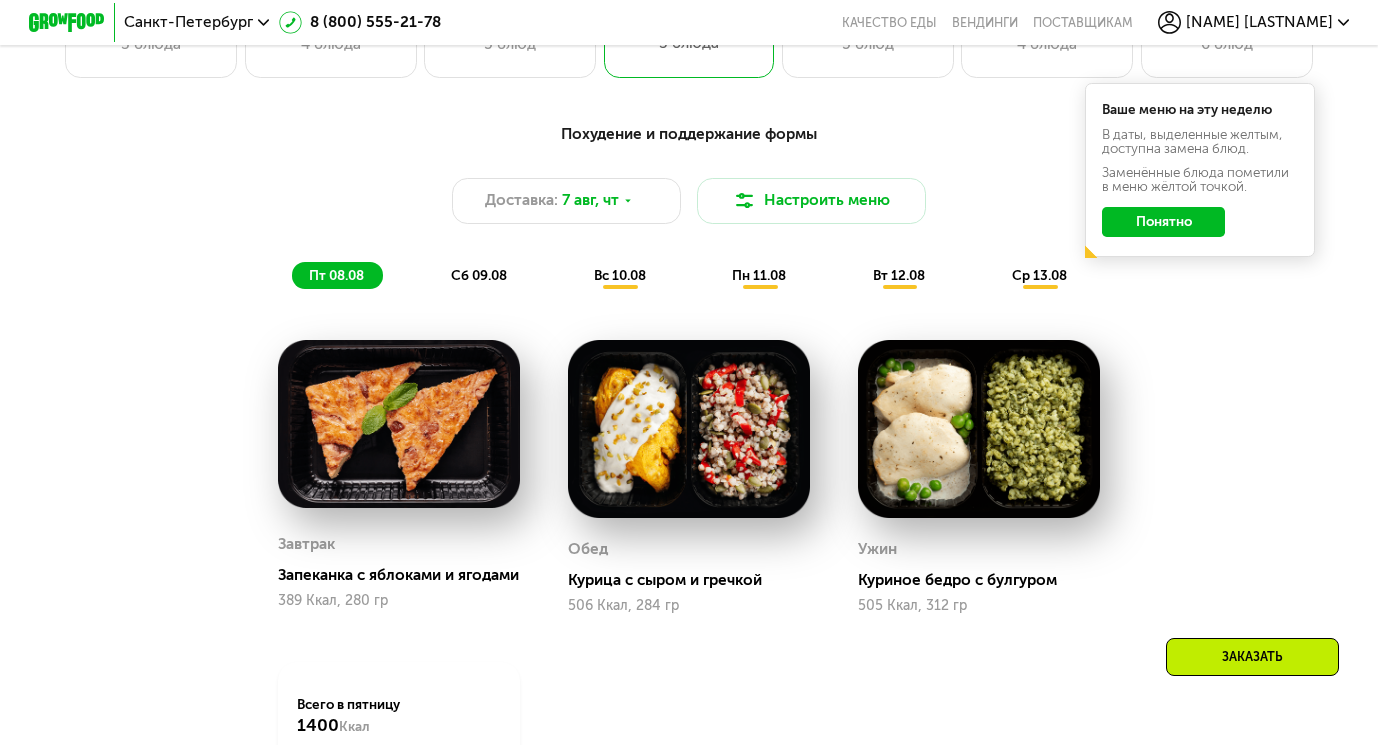click on "Понятно" 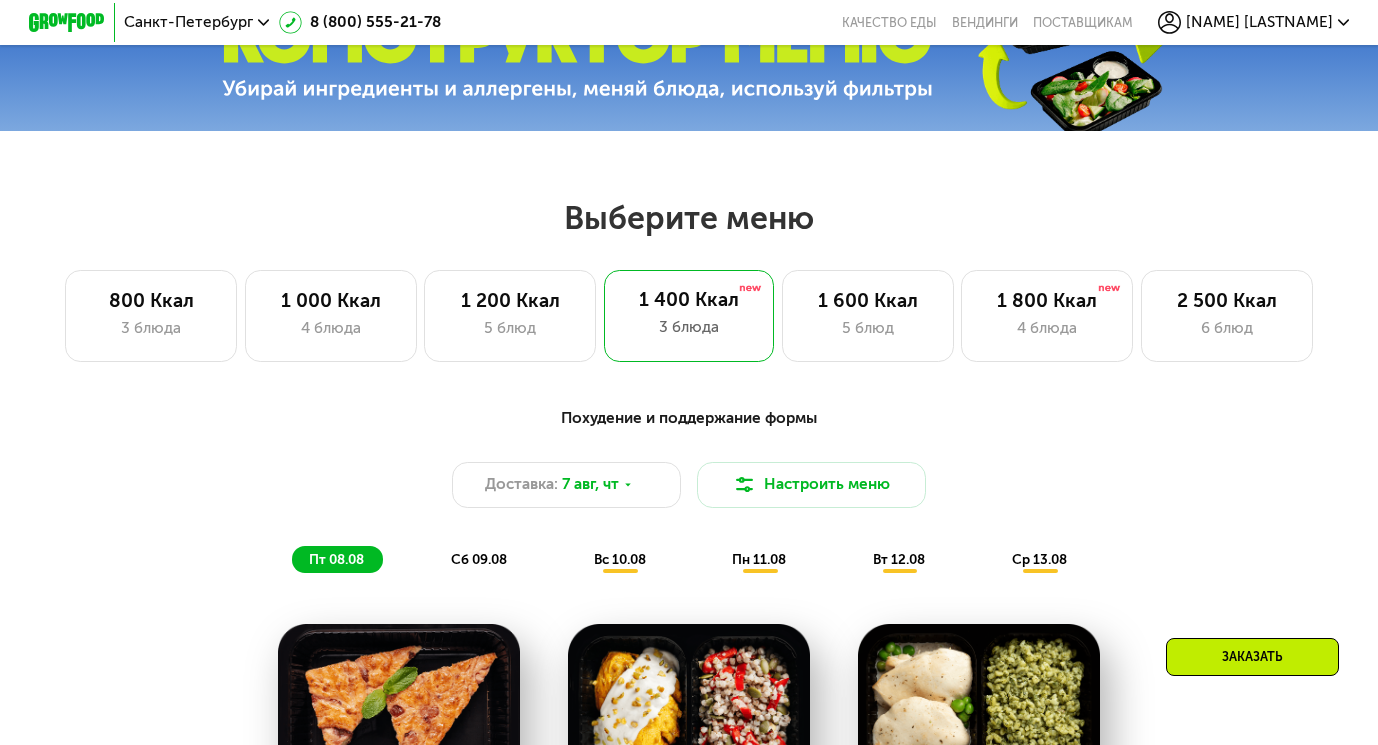 scroll, scrollTop: 652, scrollLeft: 0, axis: vertical 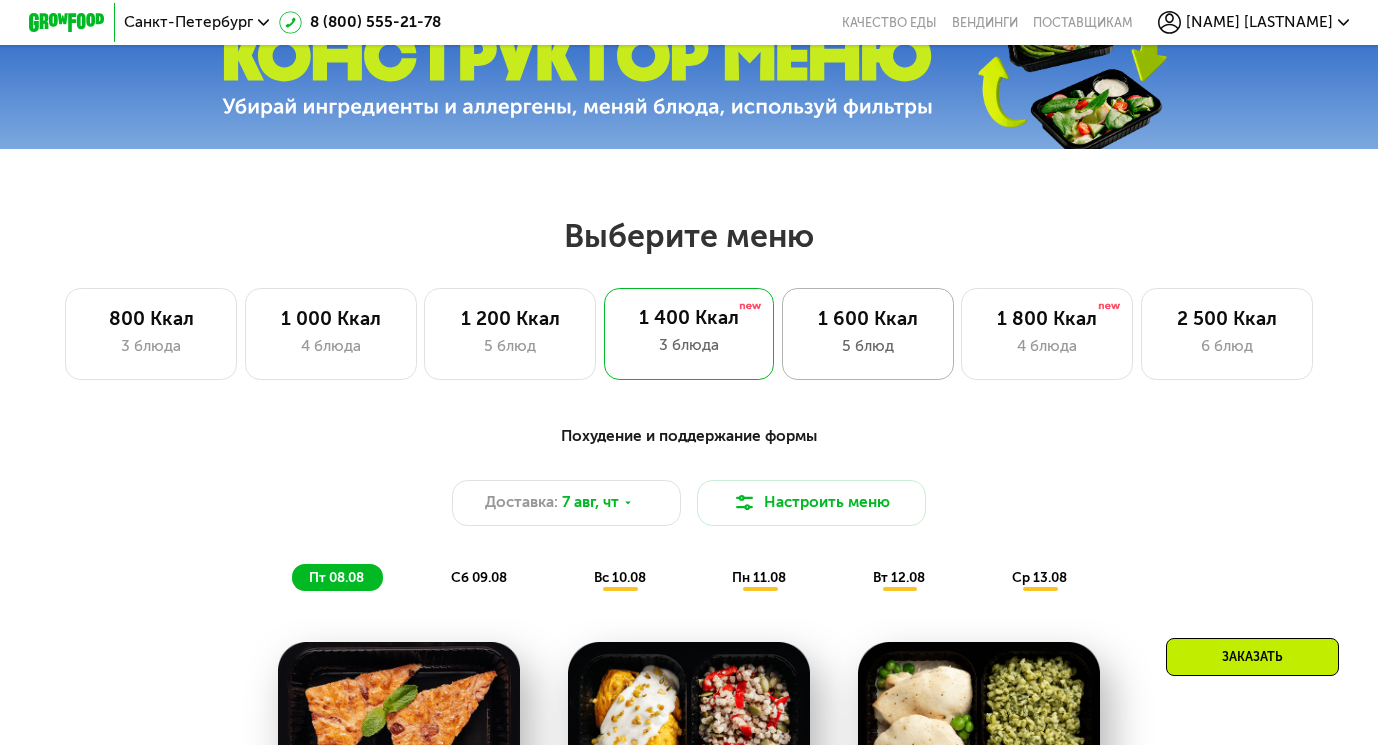 click on "1 600 Ккал 5 блюд" 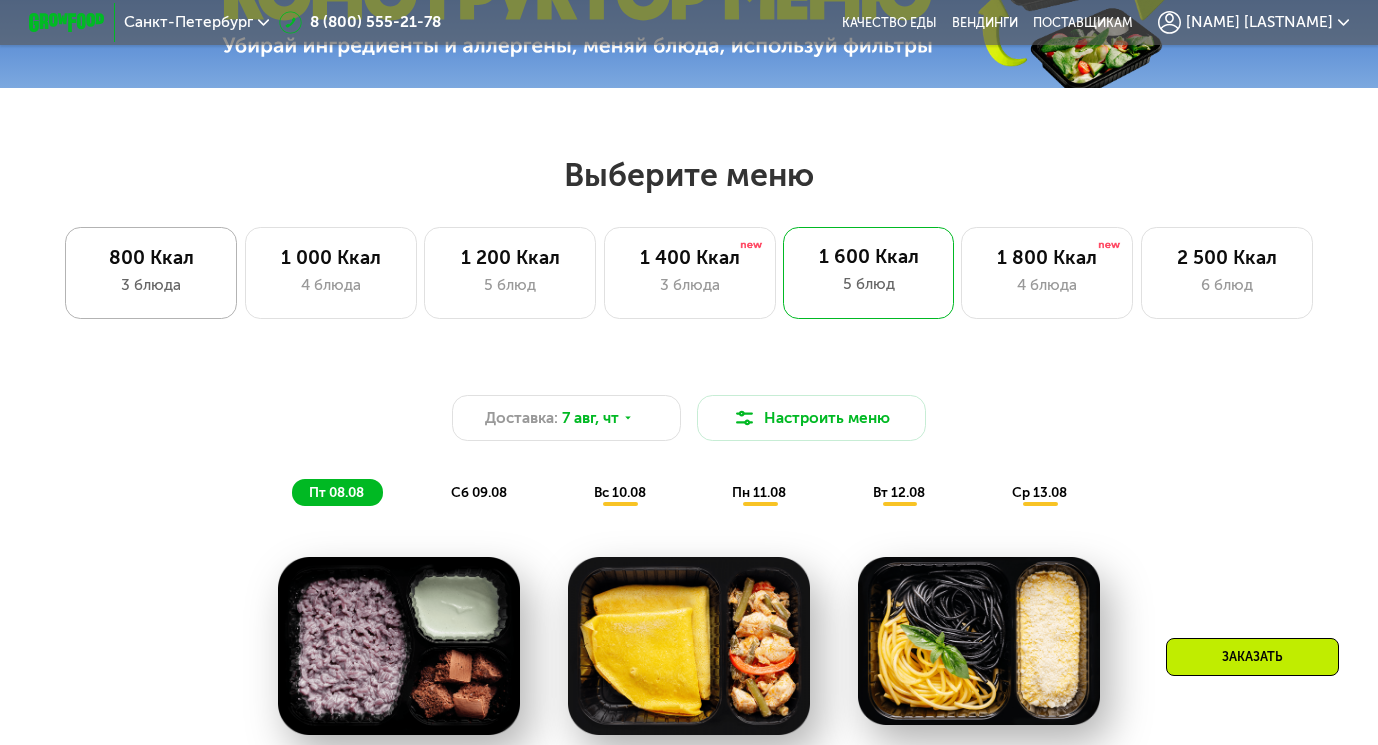 scroll, scrollTop: 846, scrollLeft: 0, axis: vertical 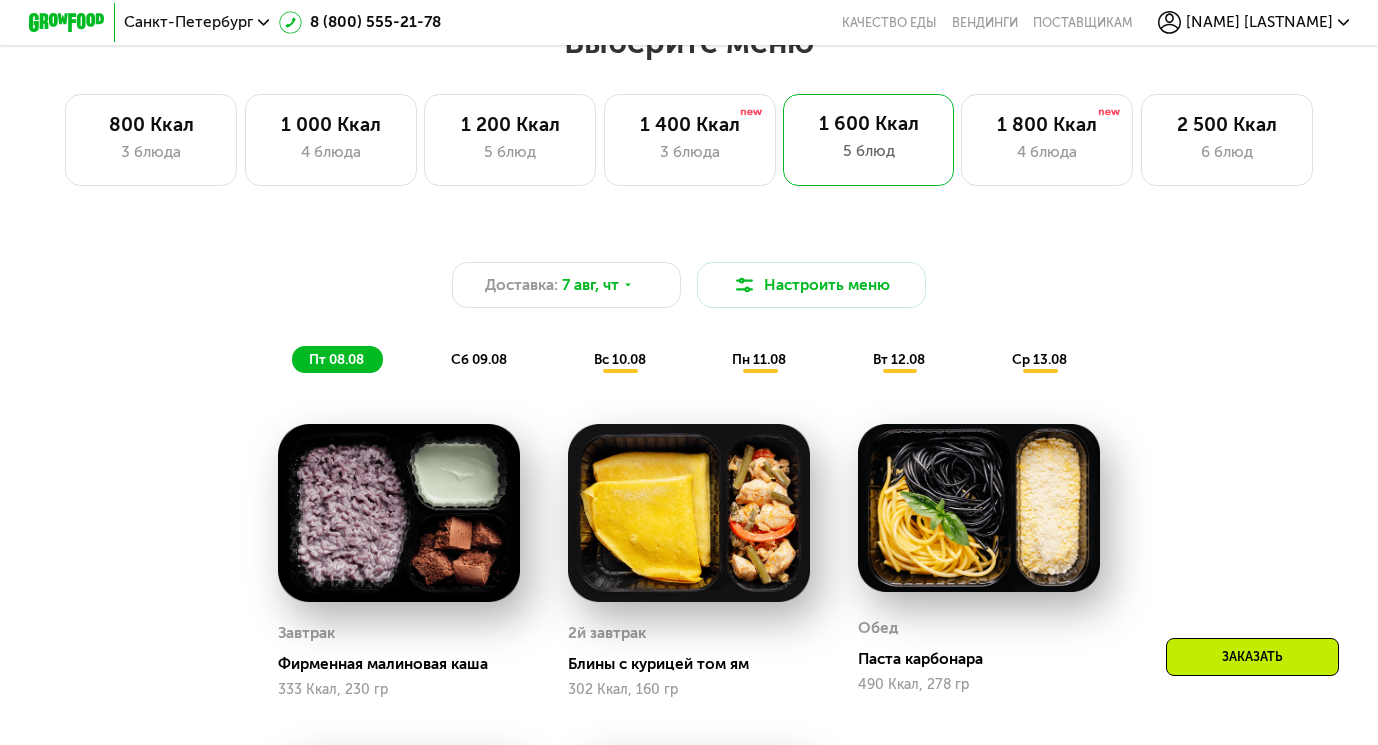 click on "вс 10.08" 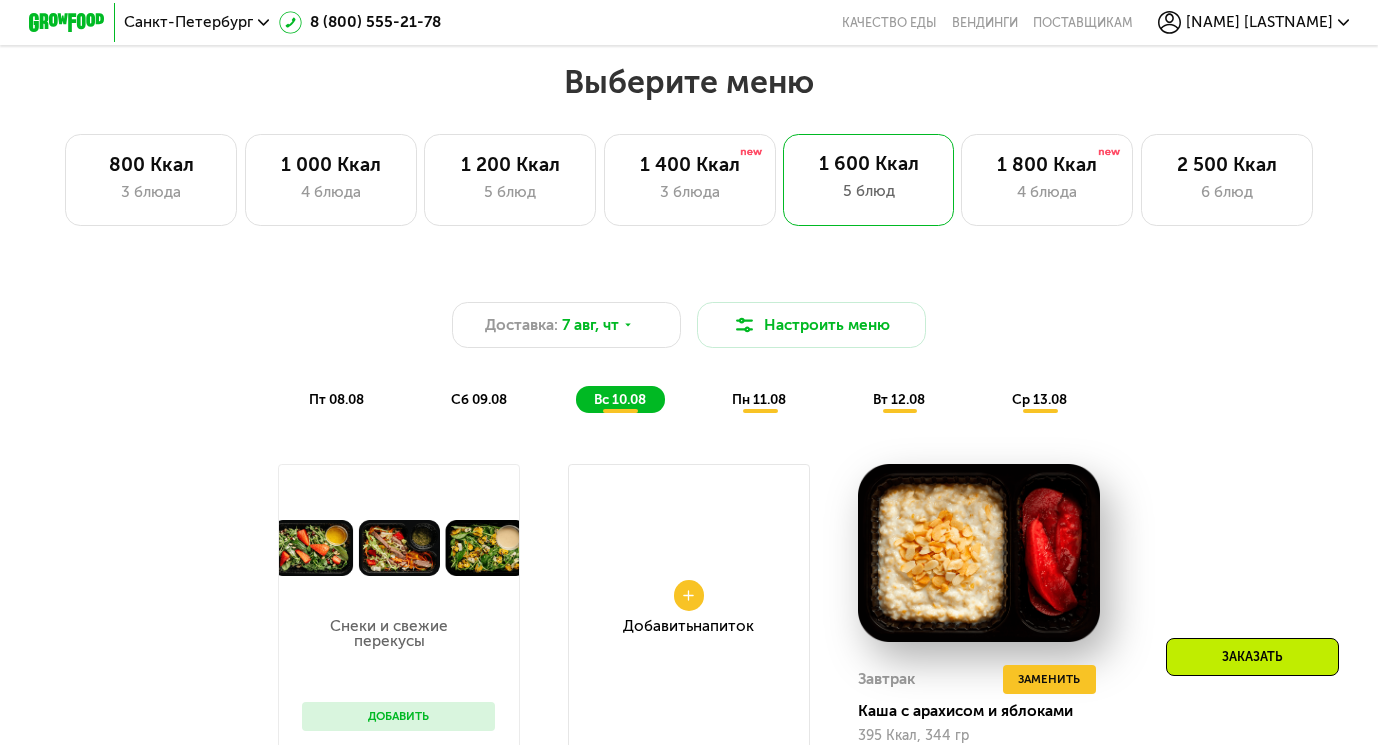 scroll, scrollTop: 796, scrollLeft: 0, axis: vertical 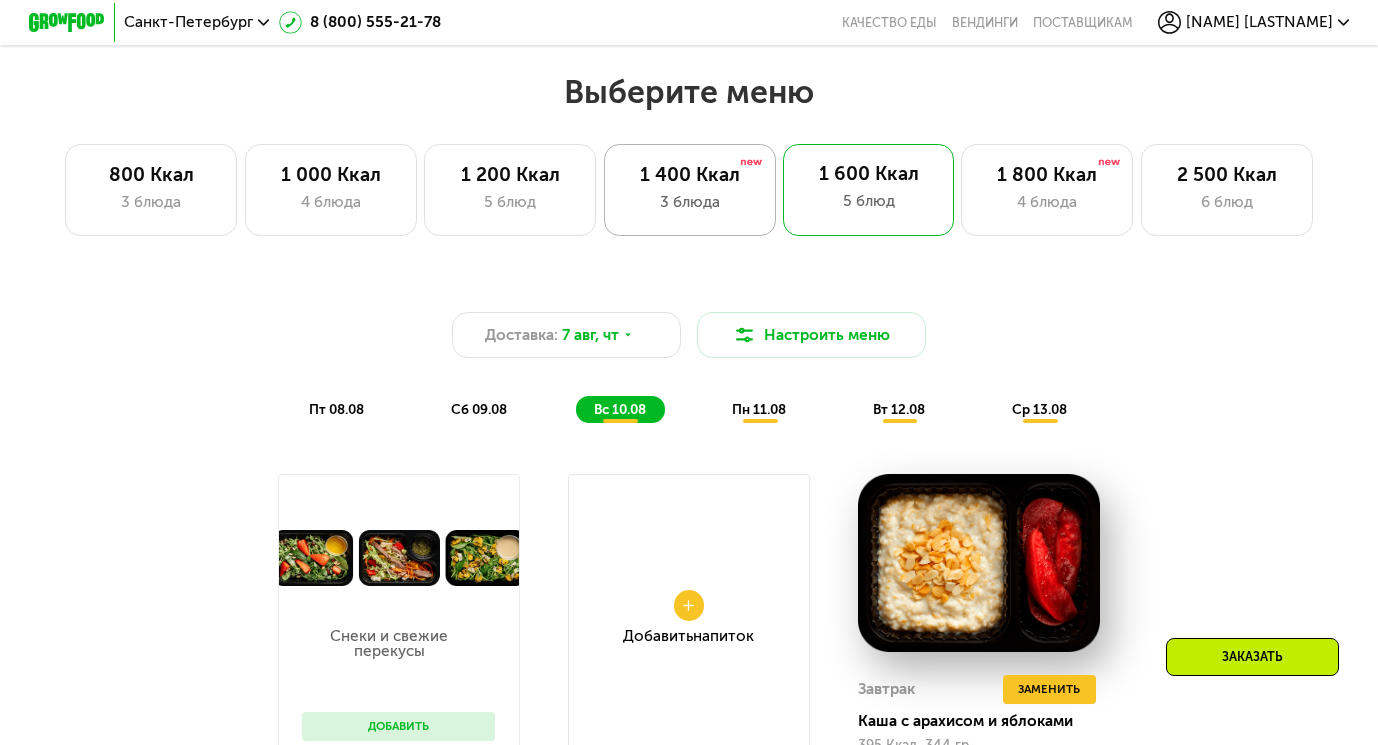 click on "1 400 Ккал" at bounding box center [690, 175] 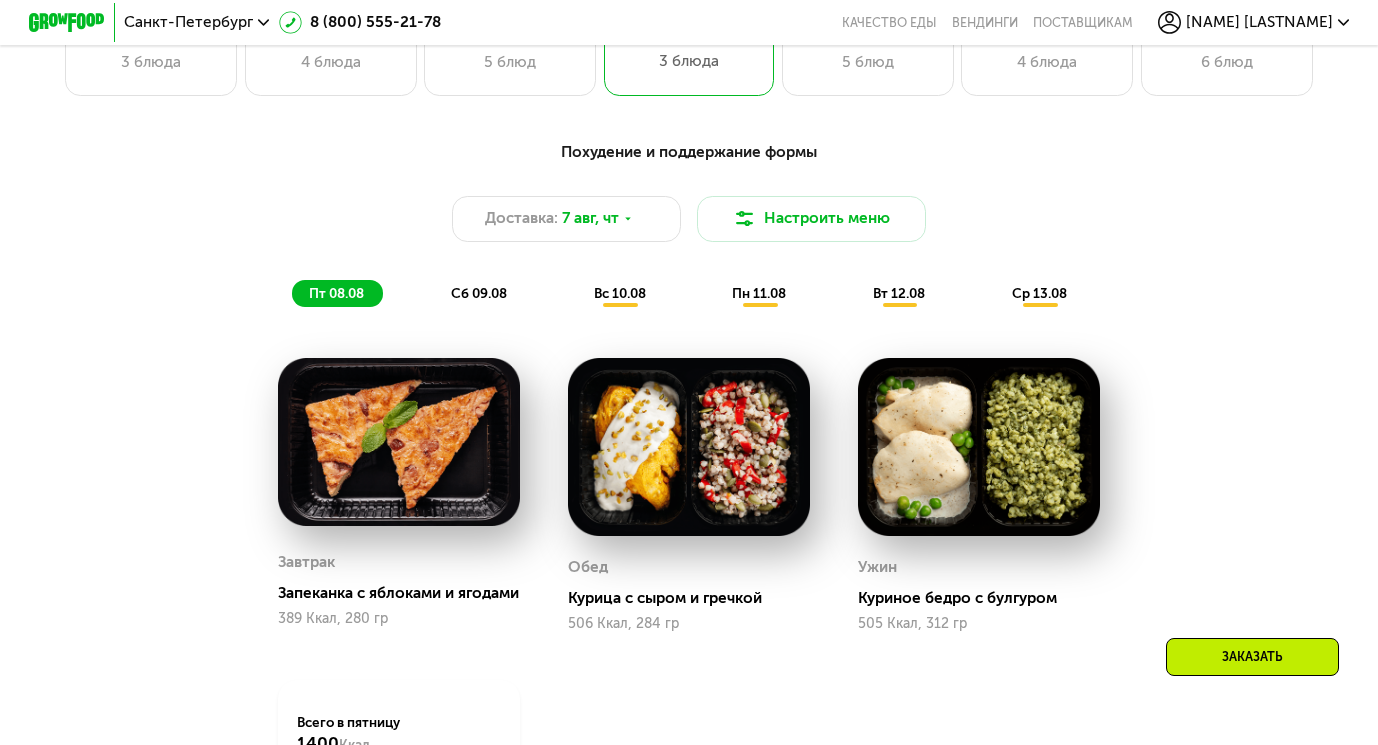 scroll, scrollTop: 965, scrollLeft: 0, axis: vertical 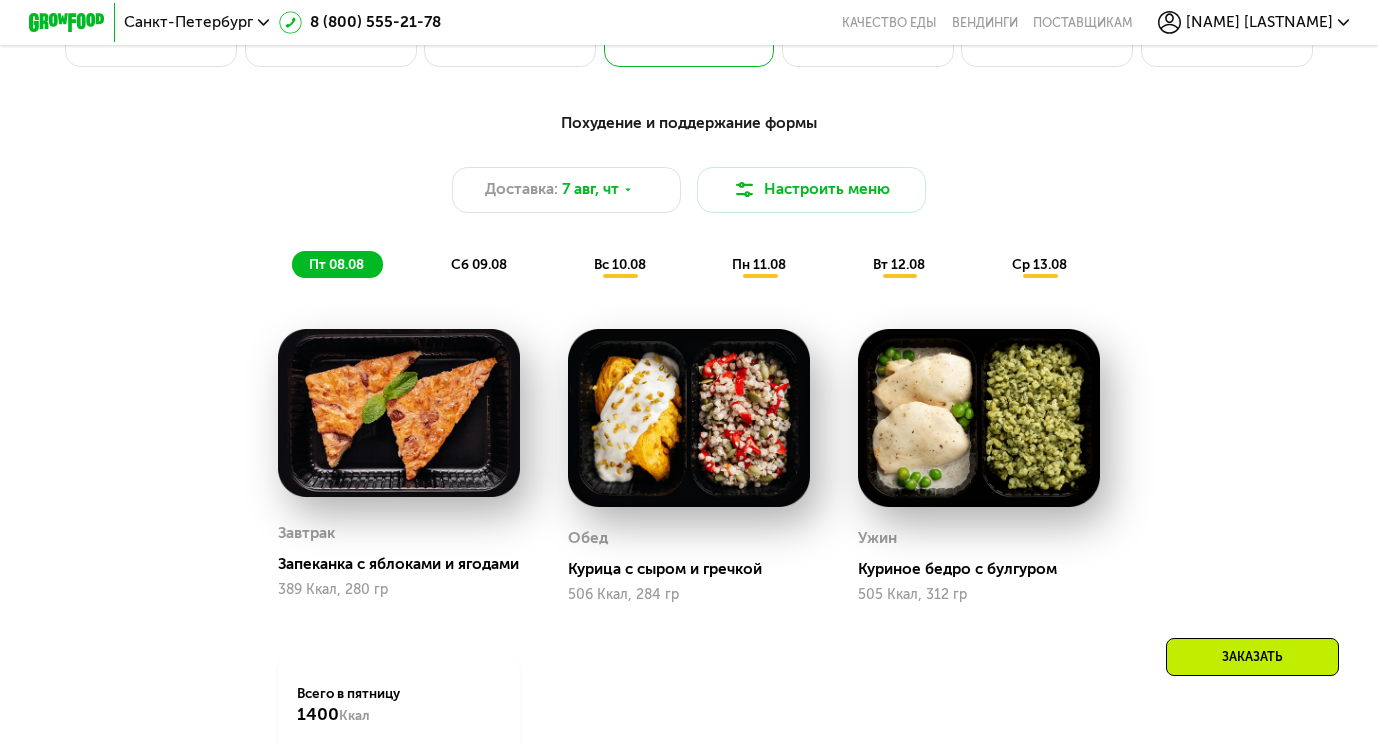 click on "Заказать" at bounding box center [1252, 657] 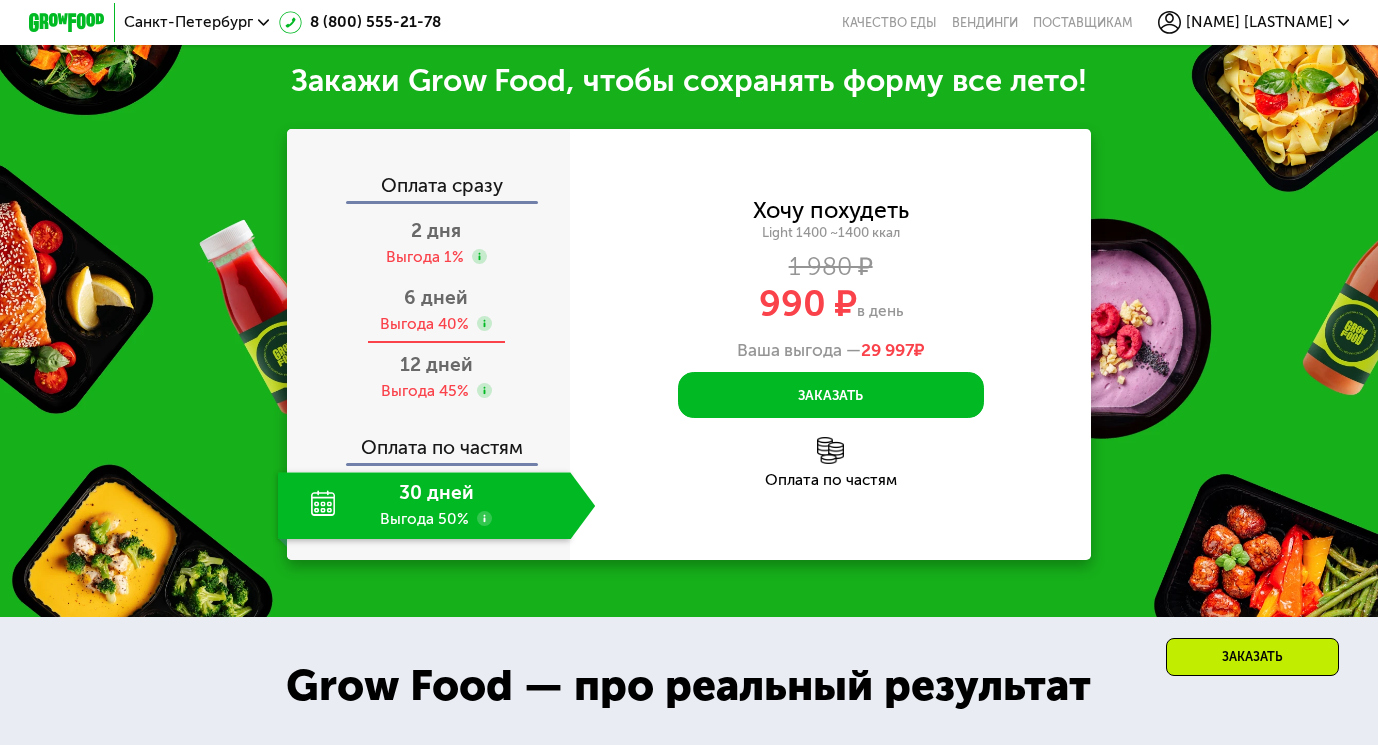 click on "6 дней Выгода 40%" at bounding box center (437, 310) 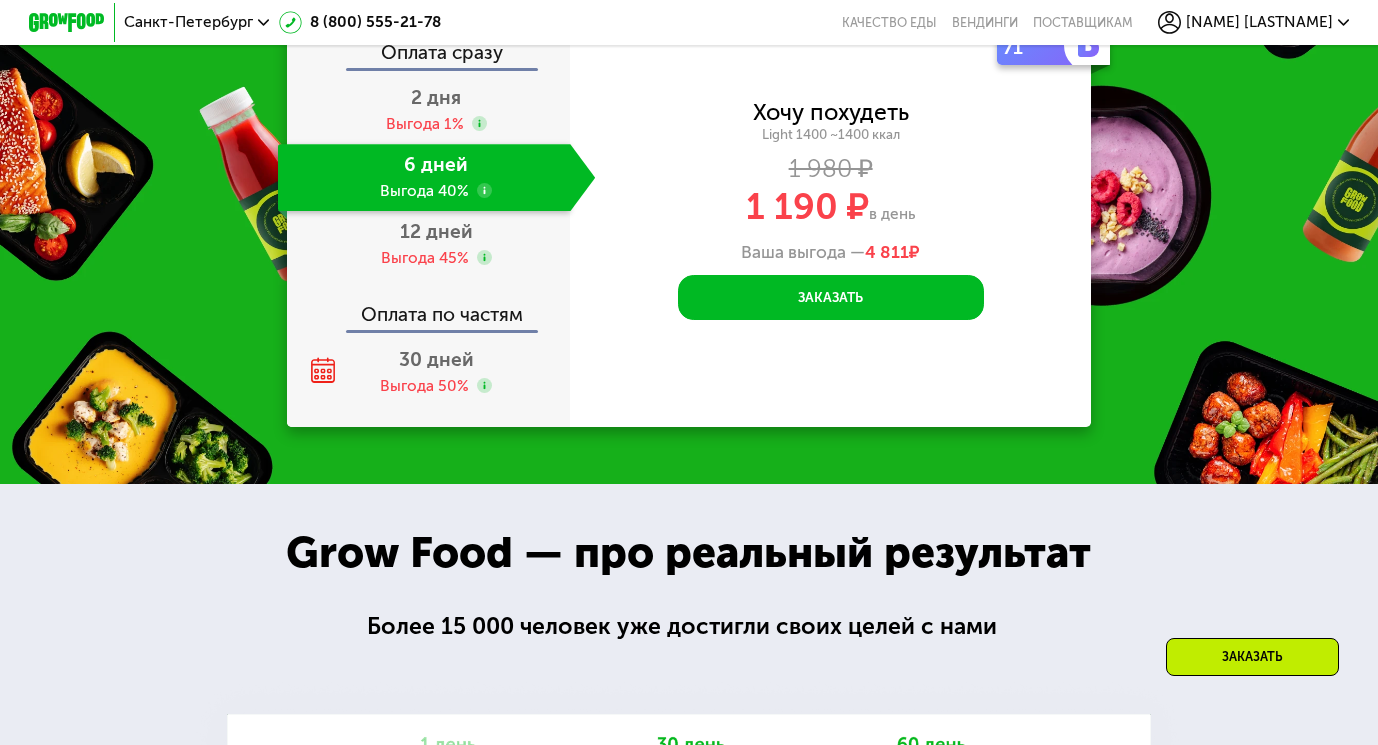 scroll, scrollTop: 1982, scrollLeft: 0, axis: vertical 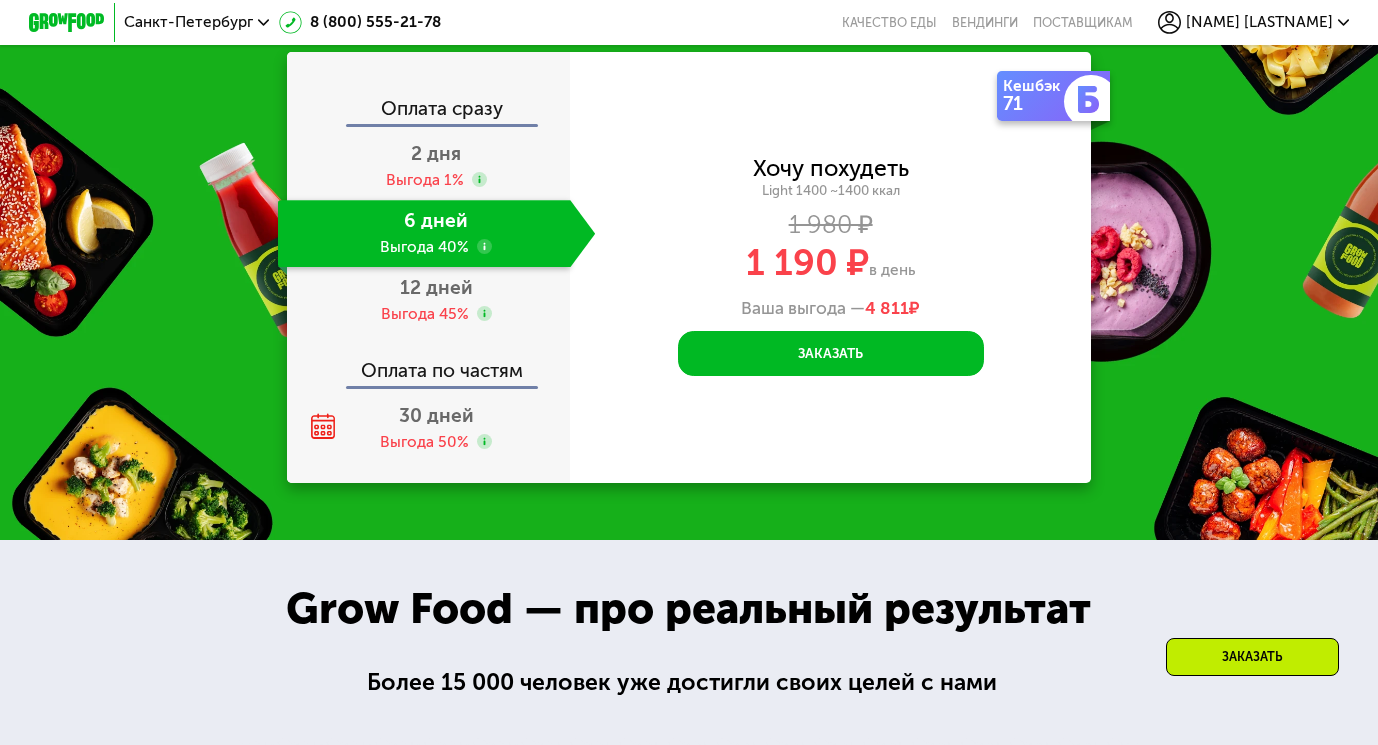 click on "Хочу похудеть Light 1400 ~1400 ккал 1 980 ₽  1 190 ₽  в день Ваша выгода —  4 811  ₽  Заказать  Введите свой номер телефона       Введите номер телефона   Для уточнения деталей заказа и доставки  Заказать  Код подтверждения отправлен на .  Изменить номер  Оставьте свой номер, чтобы оформить заказ или узнать подробности" 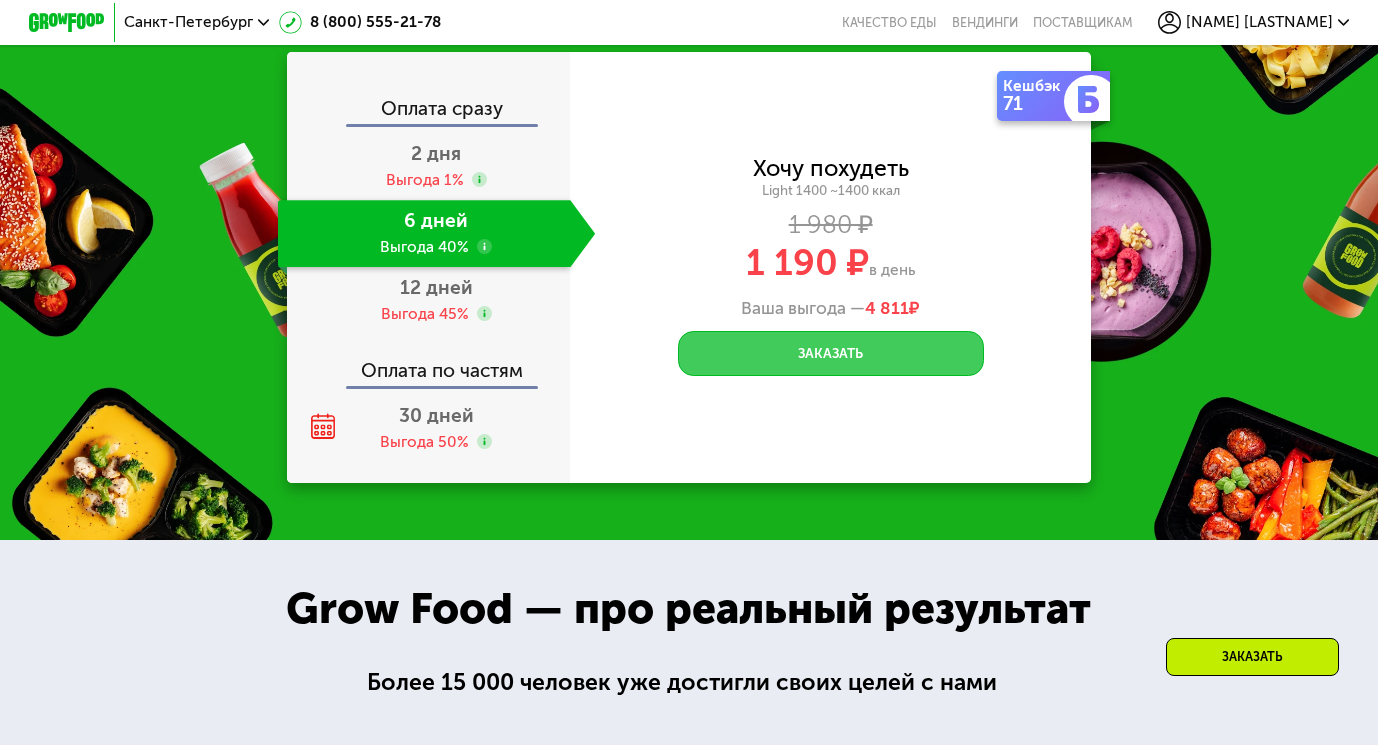 click on "Заказать" at bounding box center (831, 354) 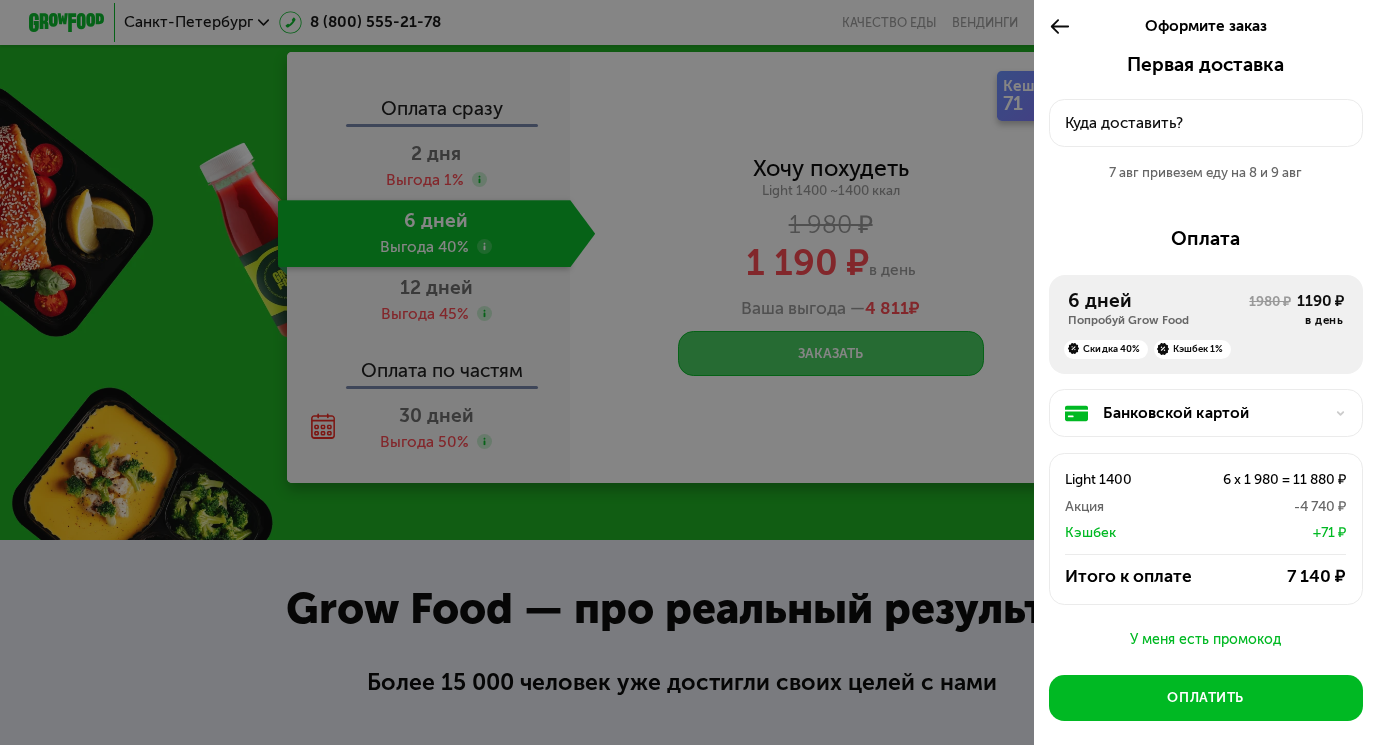 scroll, scrollTop: 14, scrollLeft: 0, axis: vertical 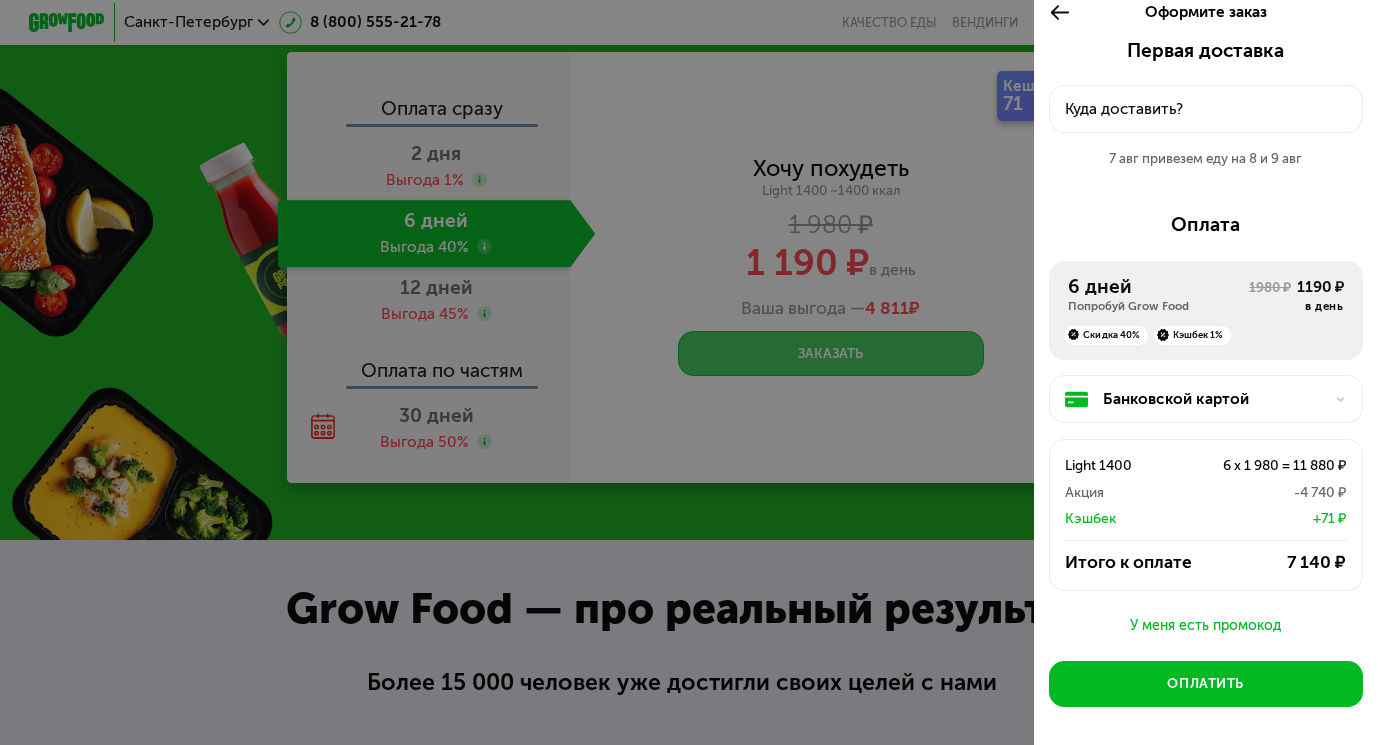 click 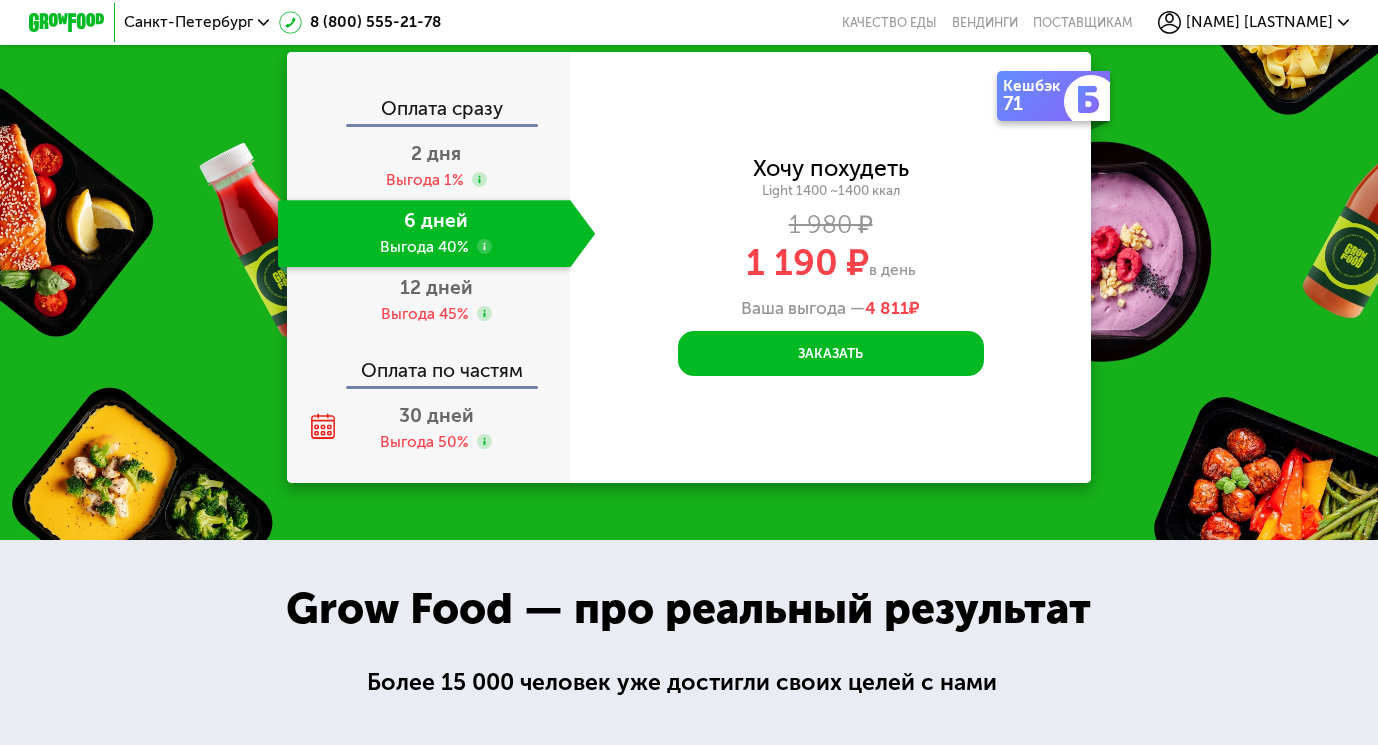 click on "Закажи Grow Food, чтобы сохранять форму все лето! Оплата сразу 2 дня Выгода 1% 6 дней Выгода 40% 12 дней Выгода 45% Оплата по частям 30 дней Выгода 50% Кешбэк 71 Хочу похудеть Light 1400 ~1400 ккал 1 980 ₽  1 190 ₽  в день Ваша выгода —  4 811  ₽  Заказать  Введите свой номер телефона       Введите номер телефона   Для уточнения деталей заказа и доставки  Заказать  Код подтверждения отправлен на .  Изменить номер  Оставьте свой номер, чтобы оформить заказ или узнать подробности" 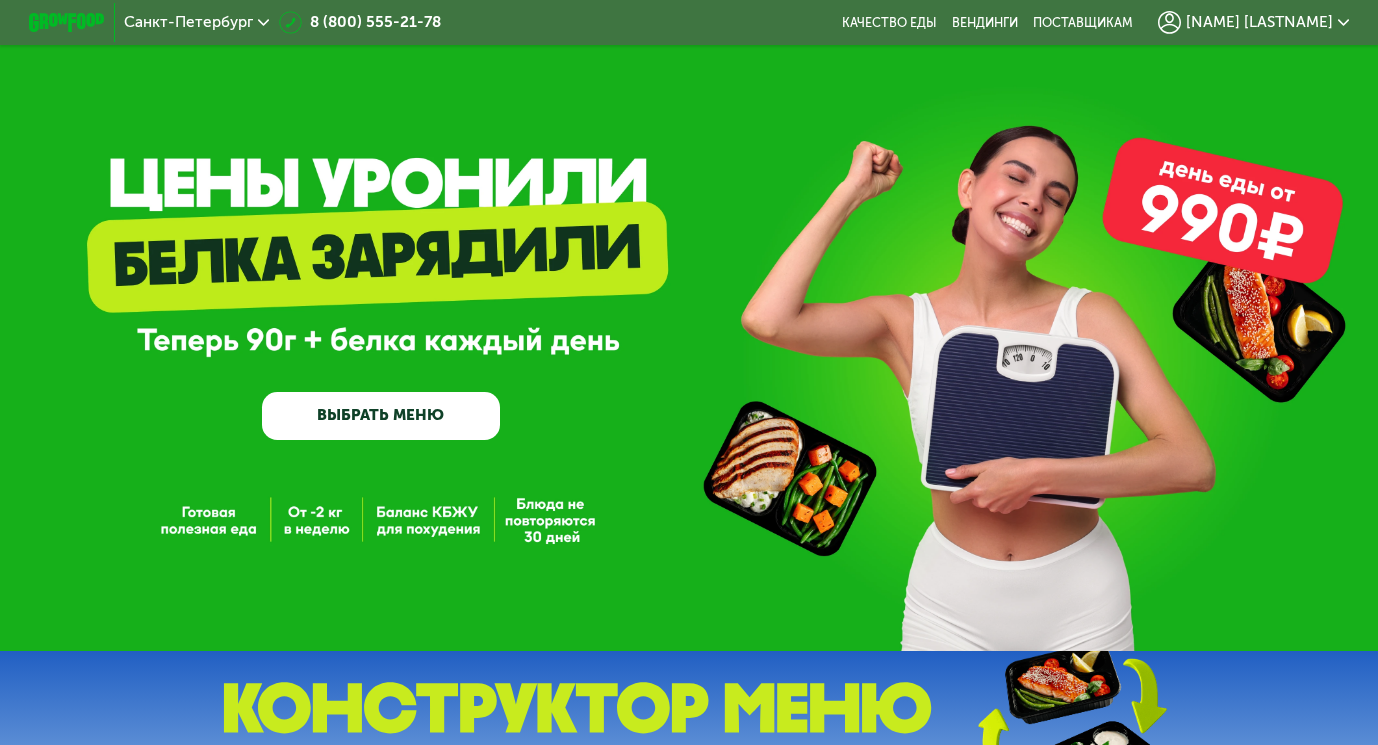scroll, scrollTop: 0, scrollLeft: 0, axis: both 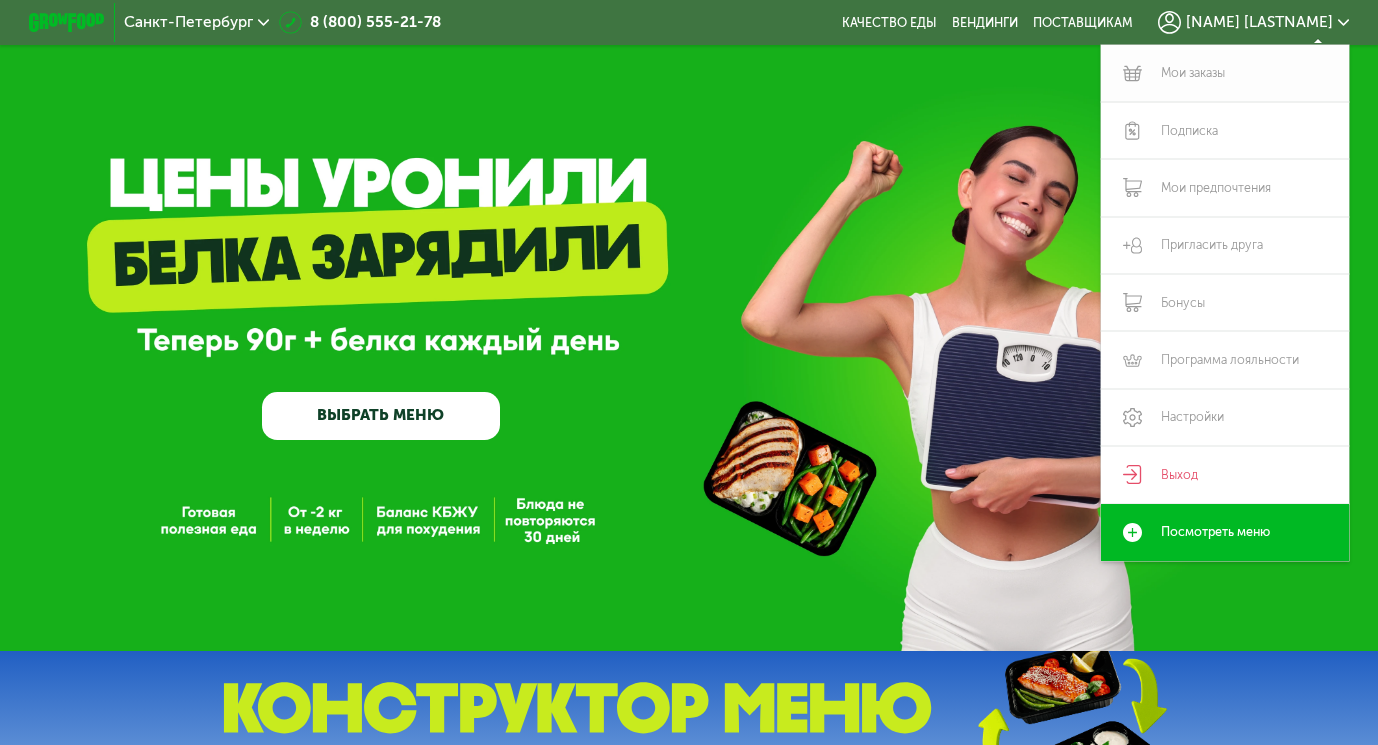 click on "Мои заказы" at bounding box center (1225, 73) 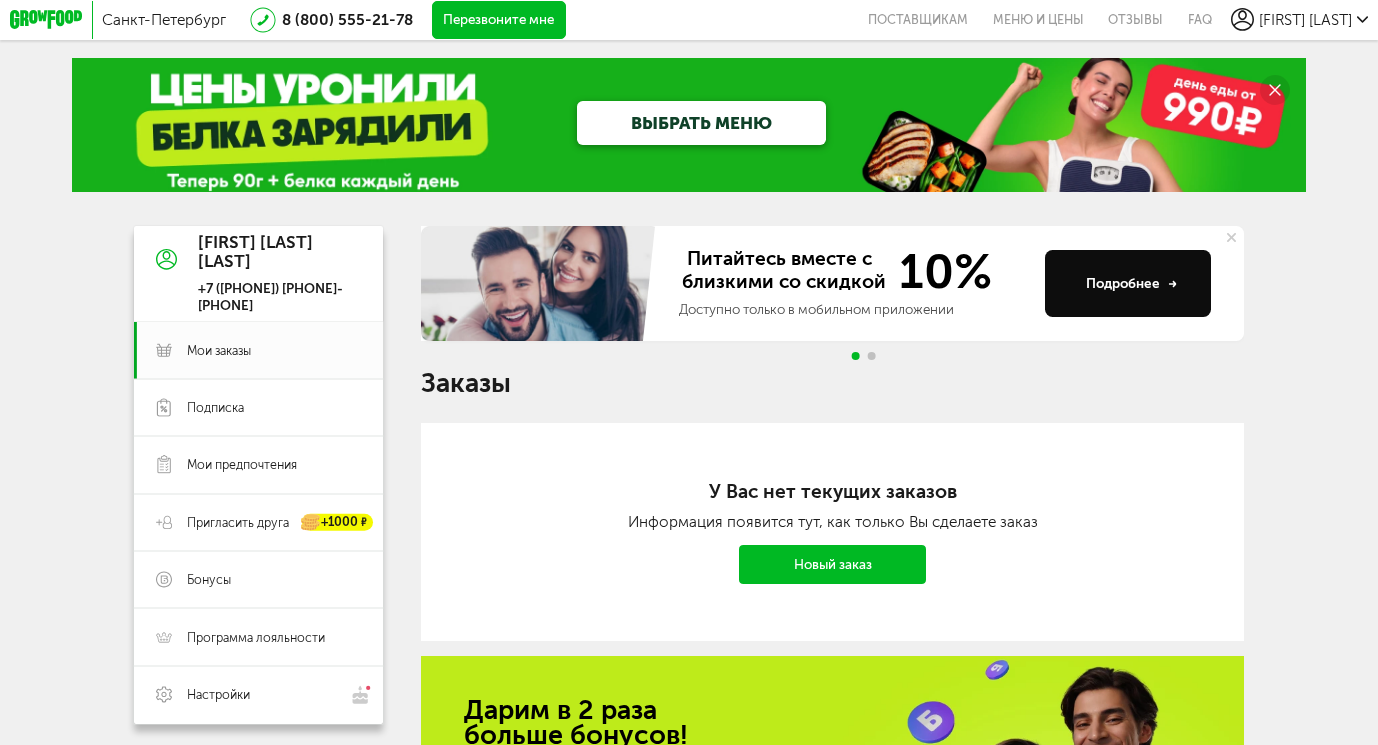 scroll, scrollTop: 0, scrollLeft: 0, axis: both 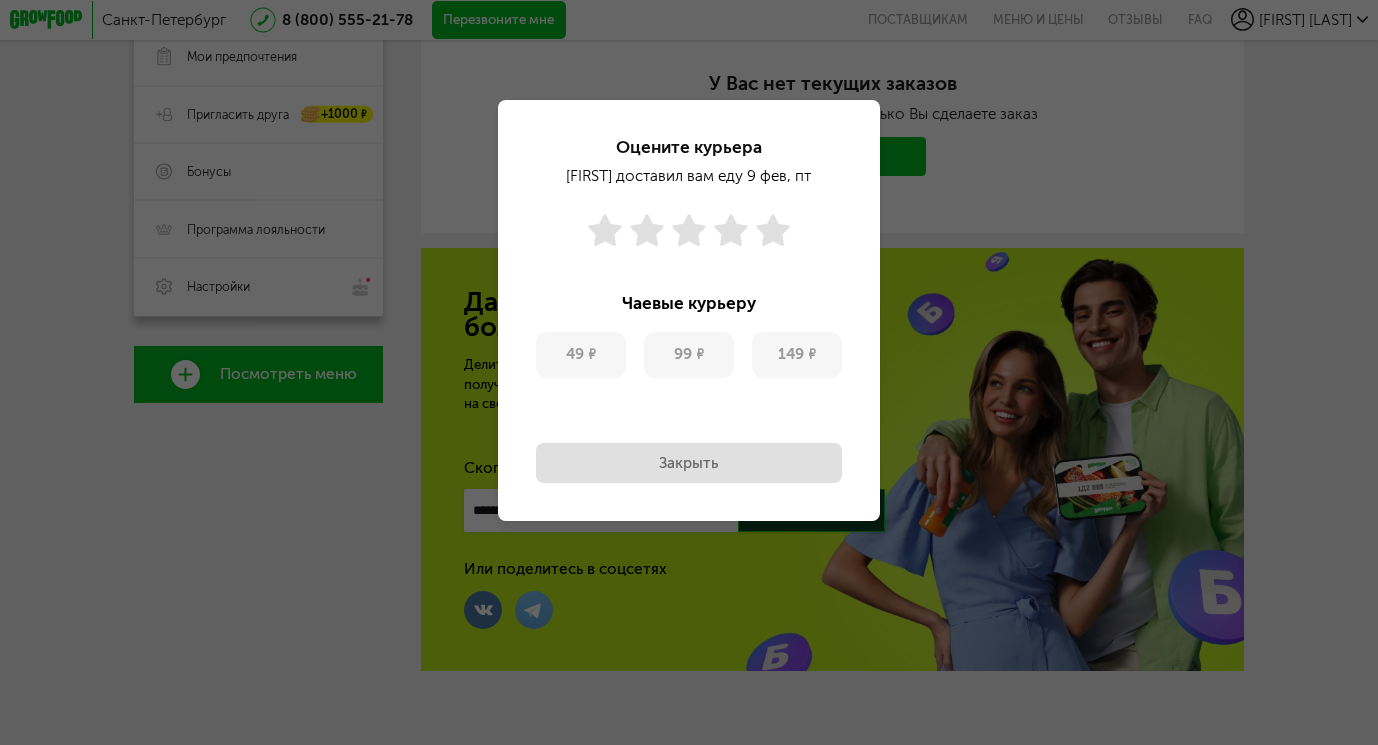 click on "Закрыть" at bounding box center (689, 463) 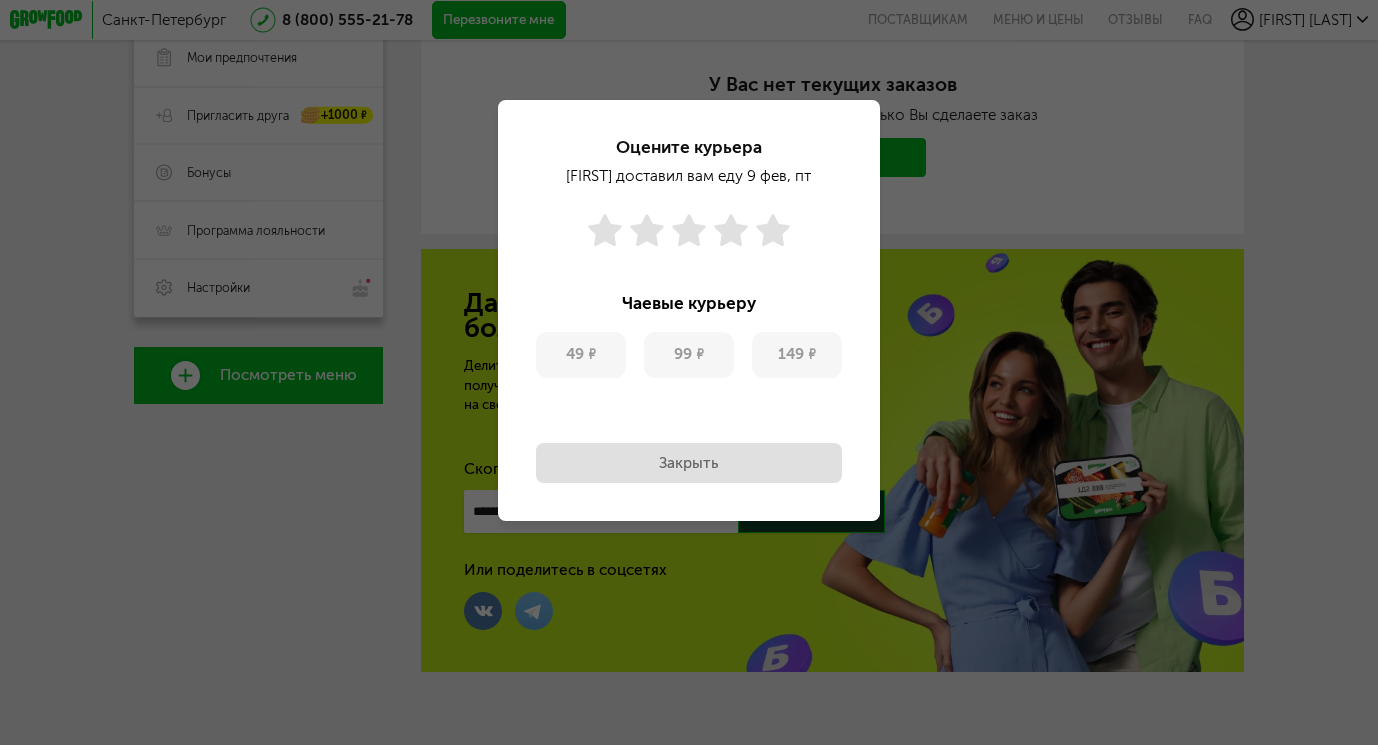 click on "**********" at bounding box center (832, 460) 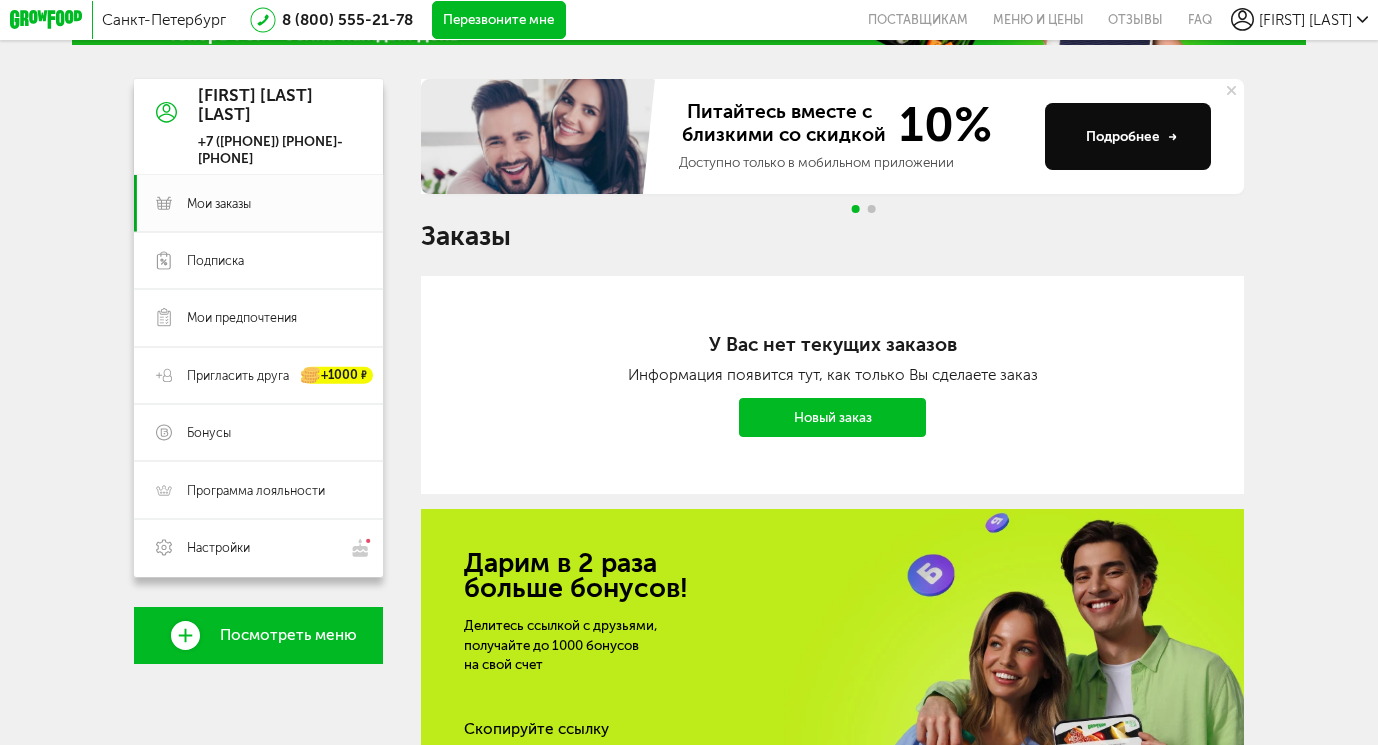 scroll, scrollTop: 187, scrollLeft: 0, axis: vertical 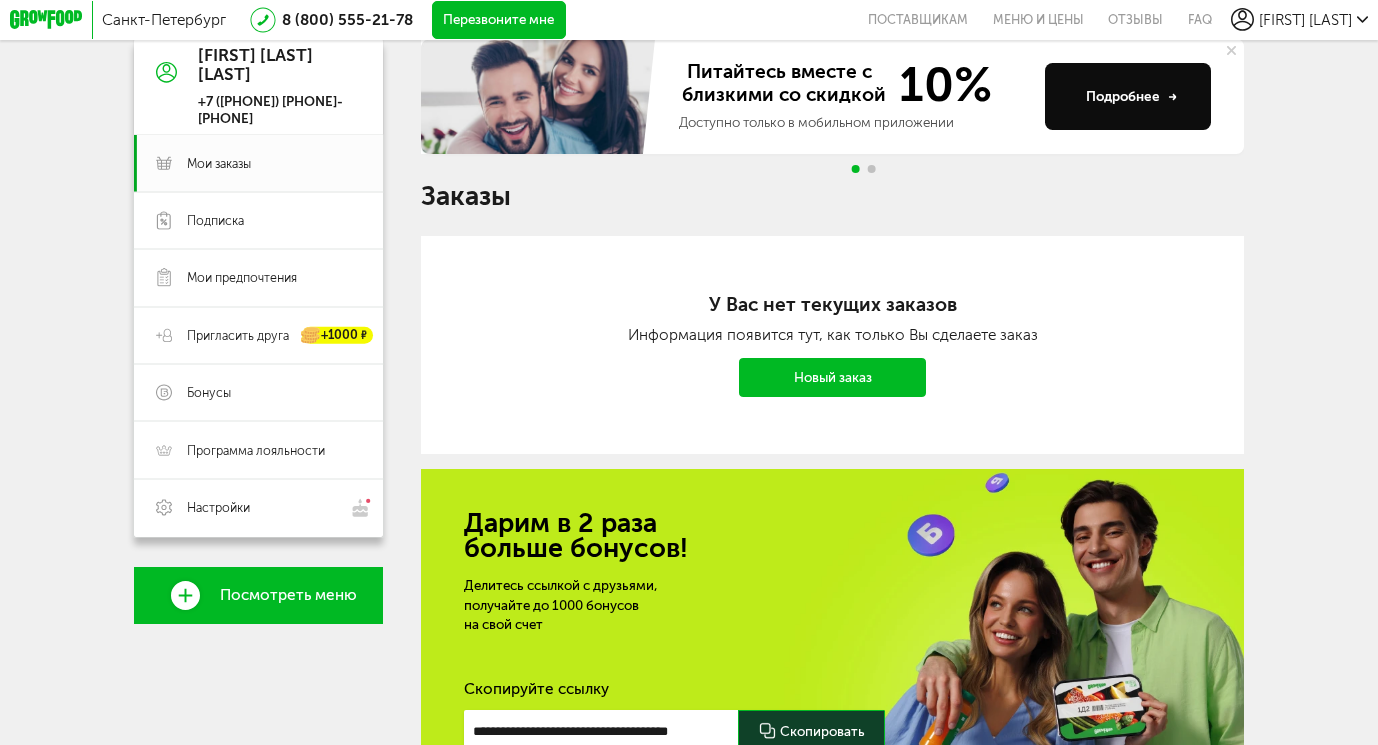 click on "Новый заказ" at bounding box center (833, 377) 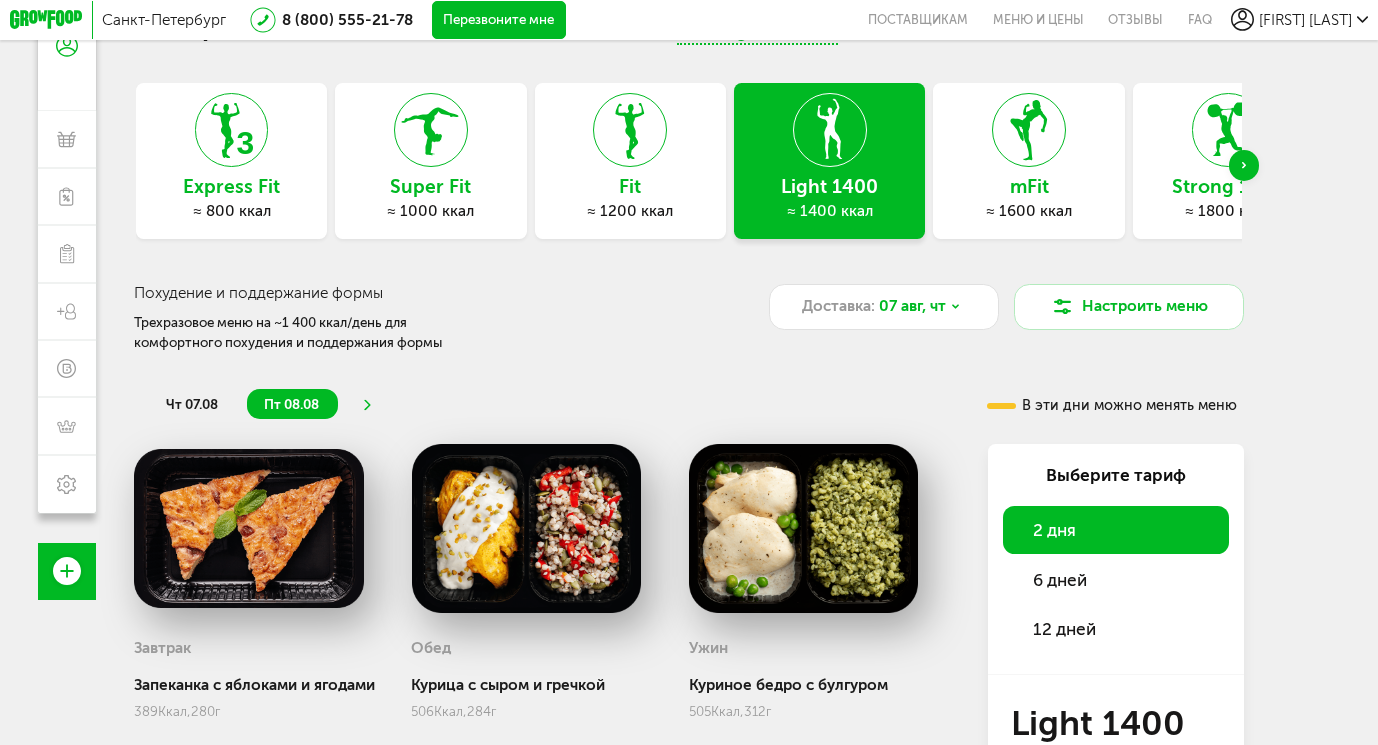scroll, scrollTop: 177, scrollLeft: 0, axis: vertical 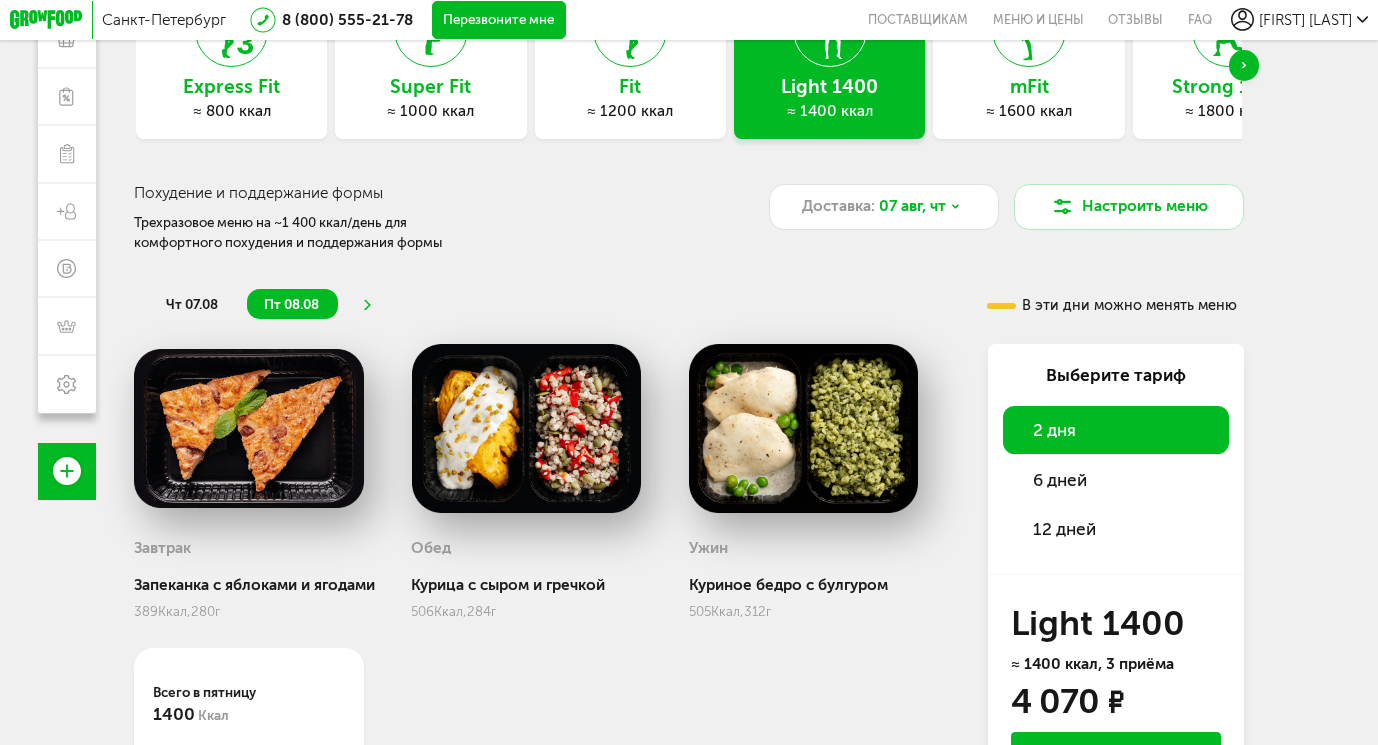 click on "чт 07.08" at bounding box center (192, 303) 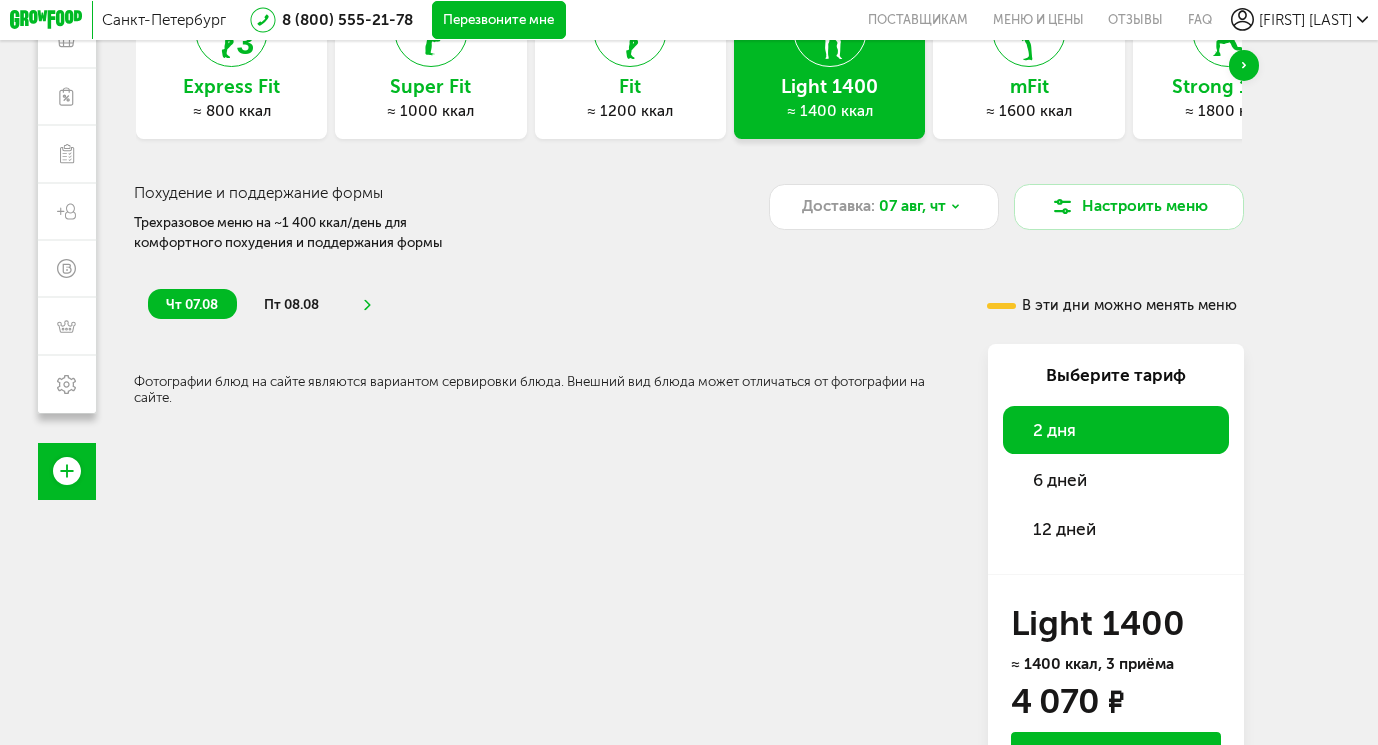 click on "пт 08.08" at bounding box center [291, 304] 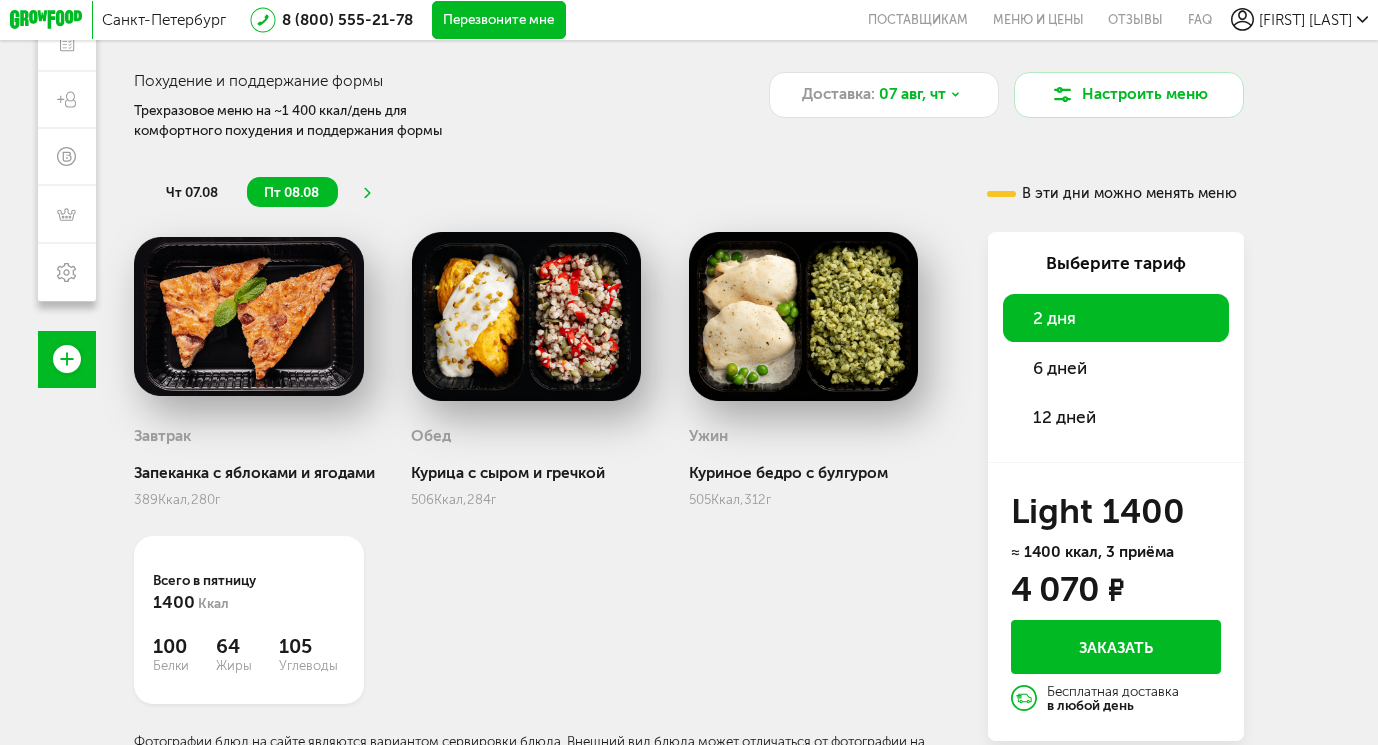 scroll, scrollTop: 304, scrollLeft: 0, axis: vertical 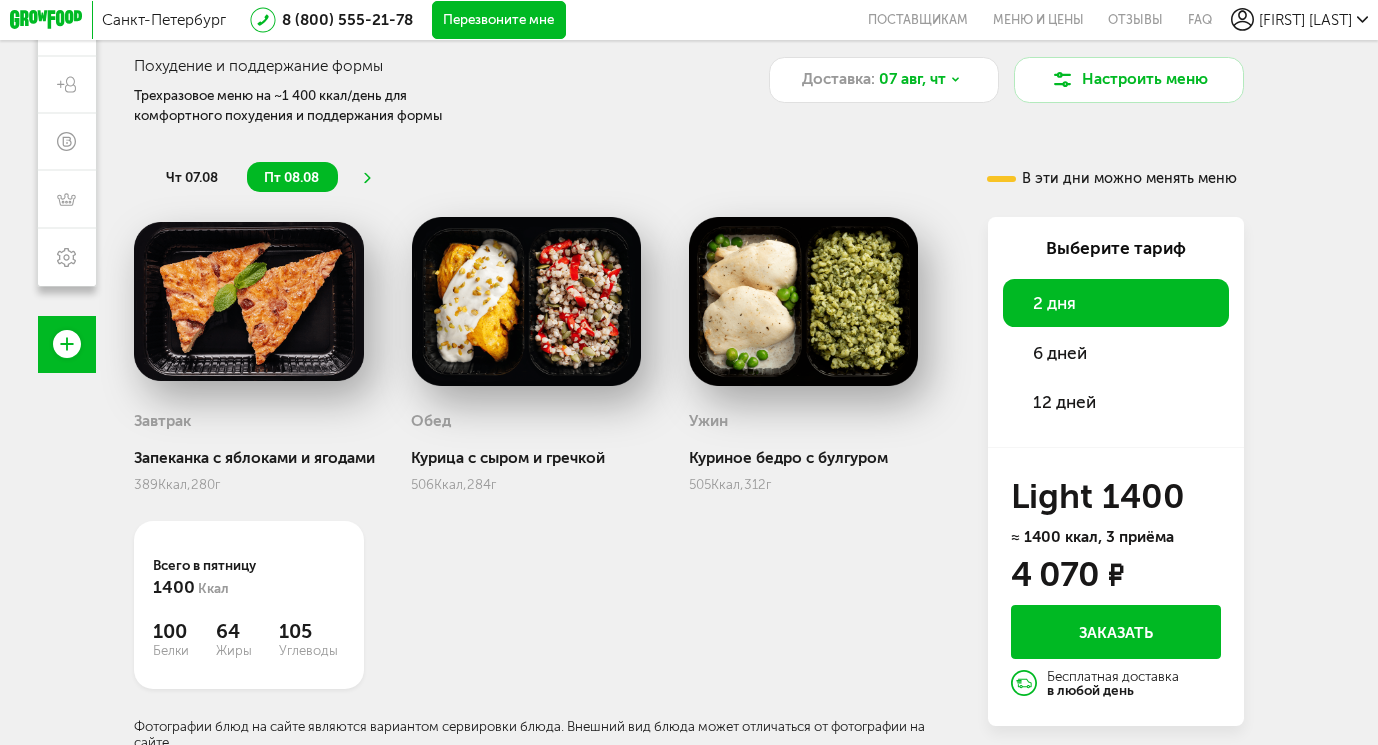 click on "6 дней" at bounding box center (1116, 353) 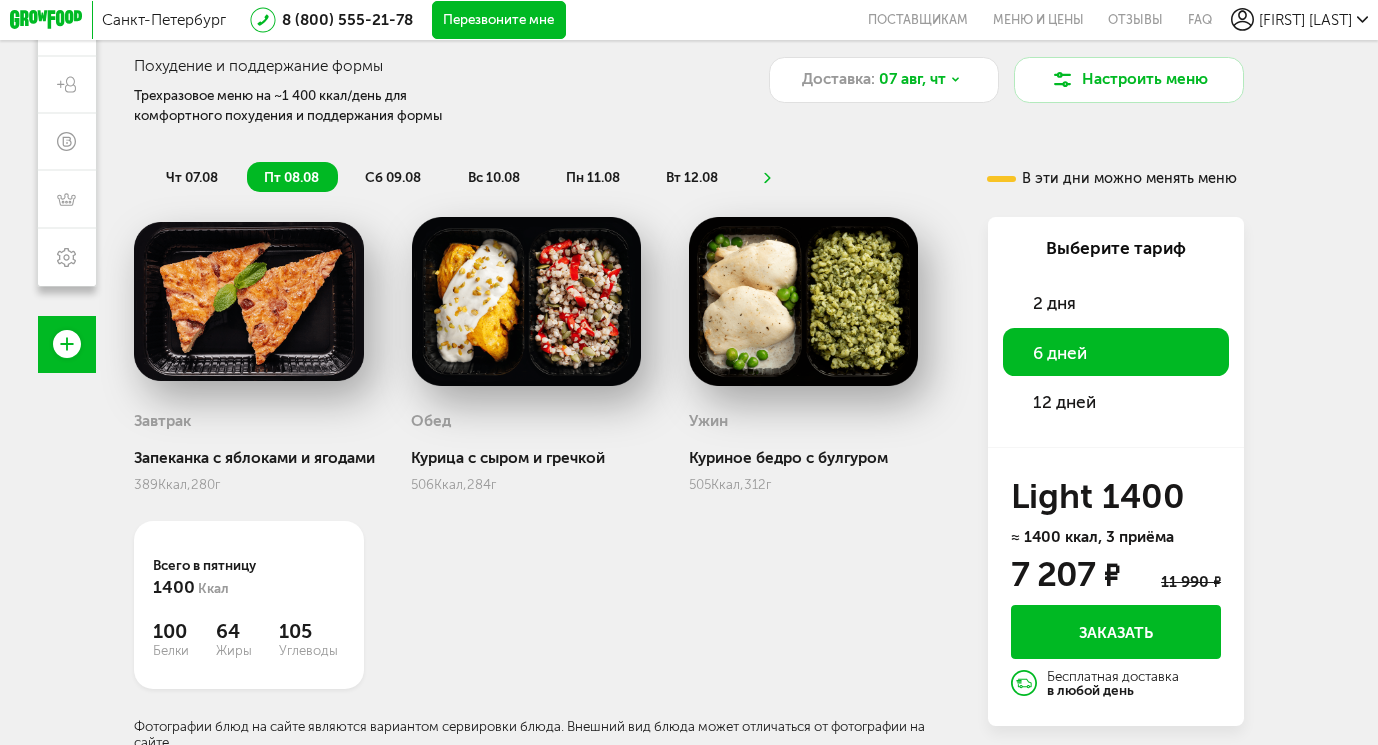 click on "сб 09.08" at bounding box center (393, 177) 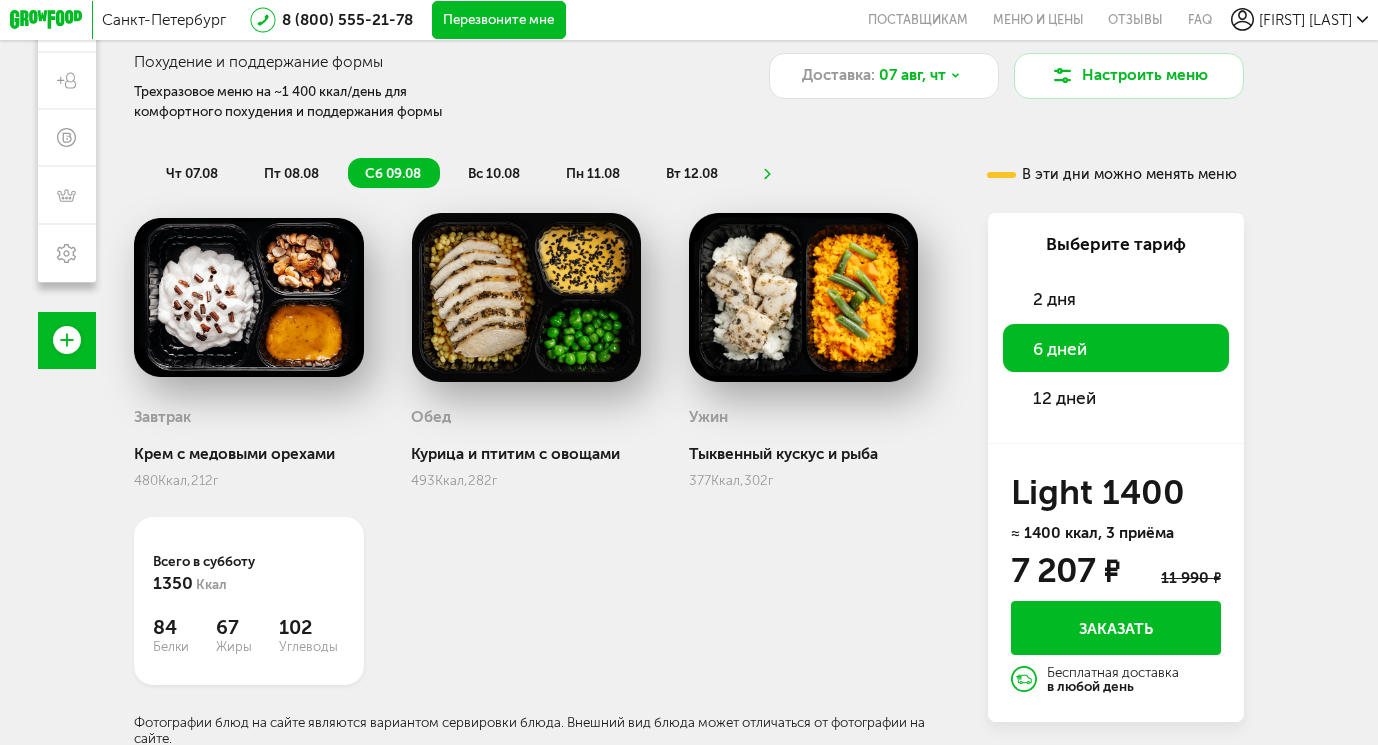 scroll, scrollTop: 307, scrollLeft: 0, axis: vertical 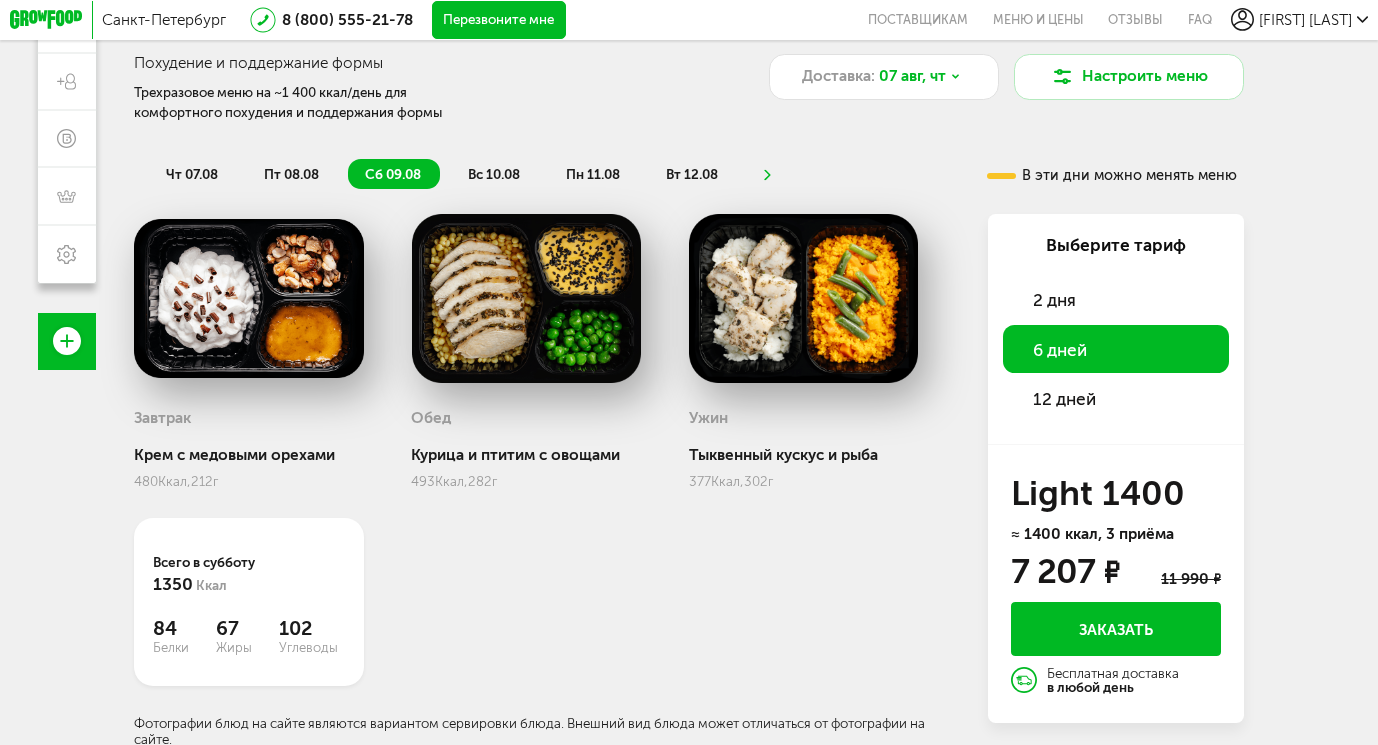 click on "вс 10.08" at bounding box center [494, 174] 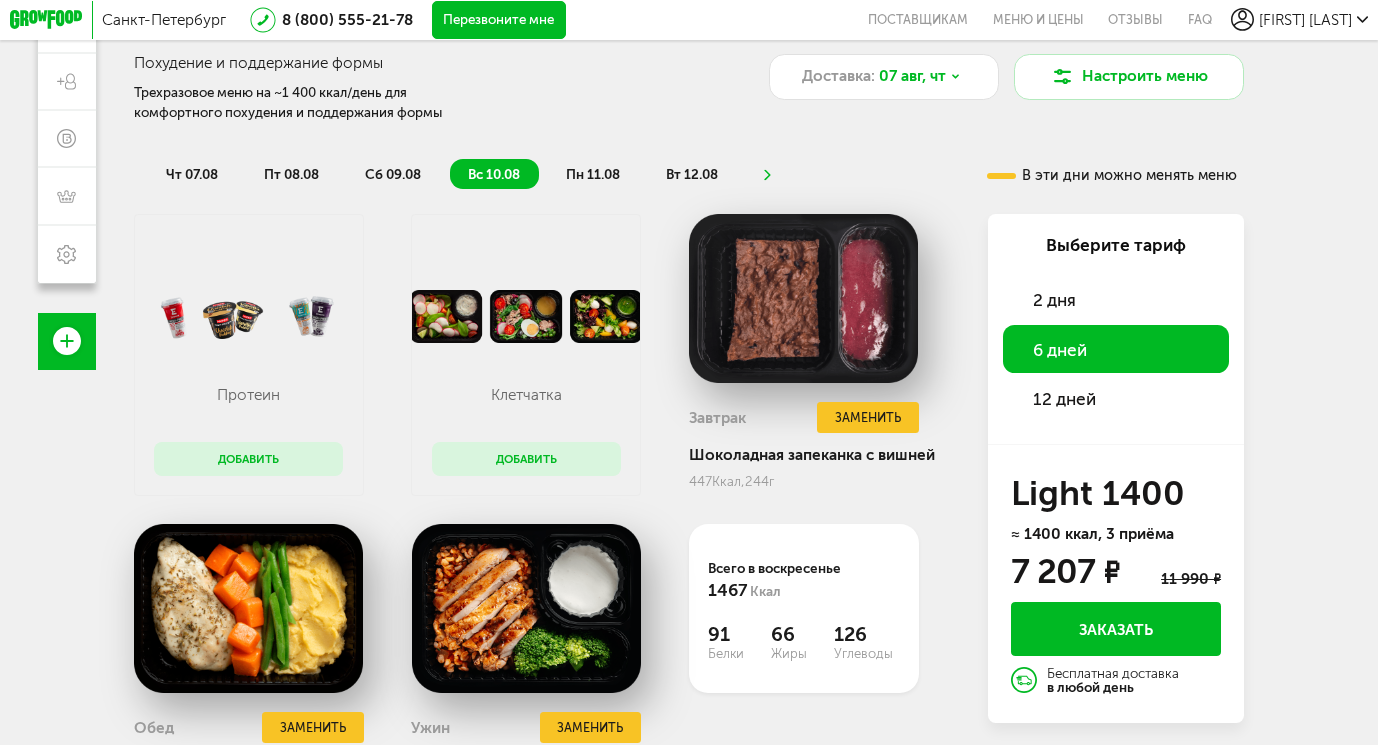 click on "пн 11.08" at bounding box center [593, 174] 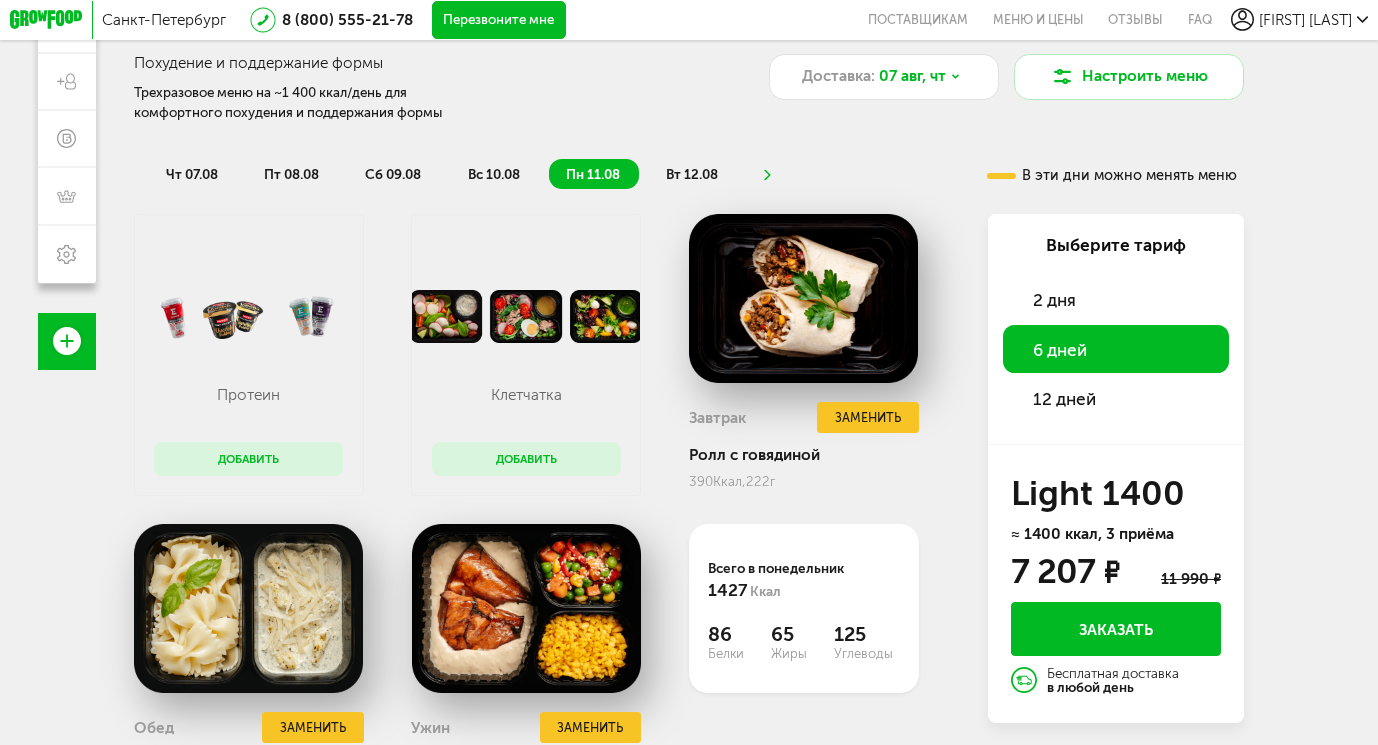 click on "вт 12.08" at bounding box center [692, 174] 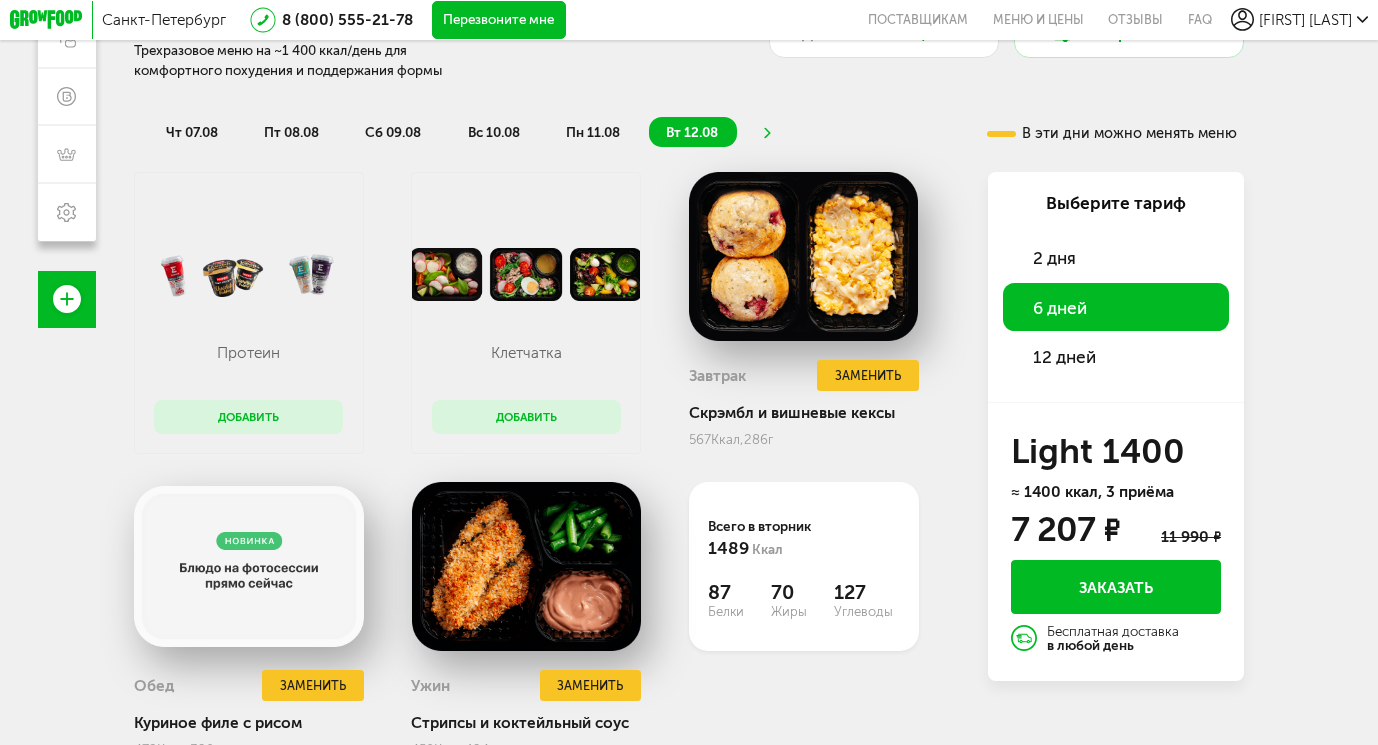 scroll, scrollTop: 291, scrollLeft: 0, axis: vertical 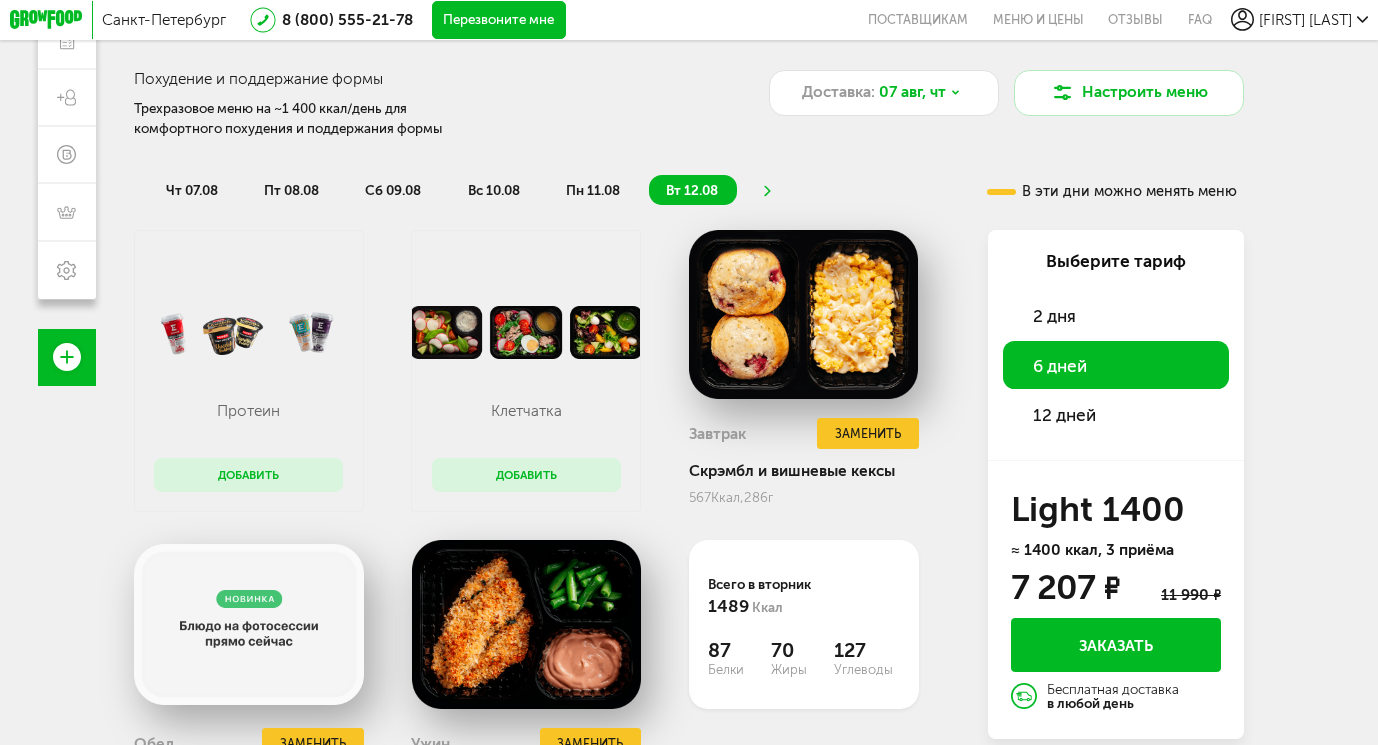 click on "пт 08.08" at bounding box center (291, 190) 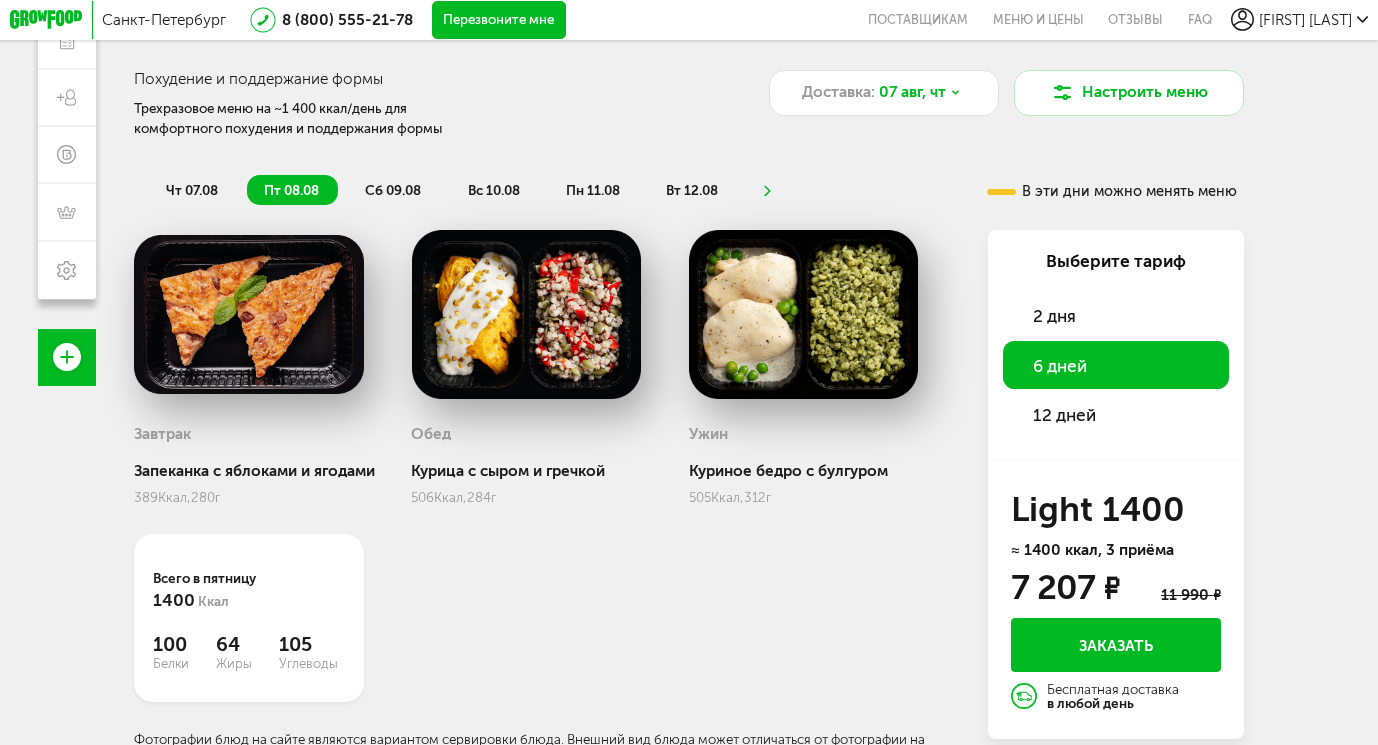 scroll, scrollTop: 292, scrollLeft: 0, axis: vertical 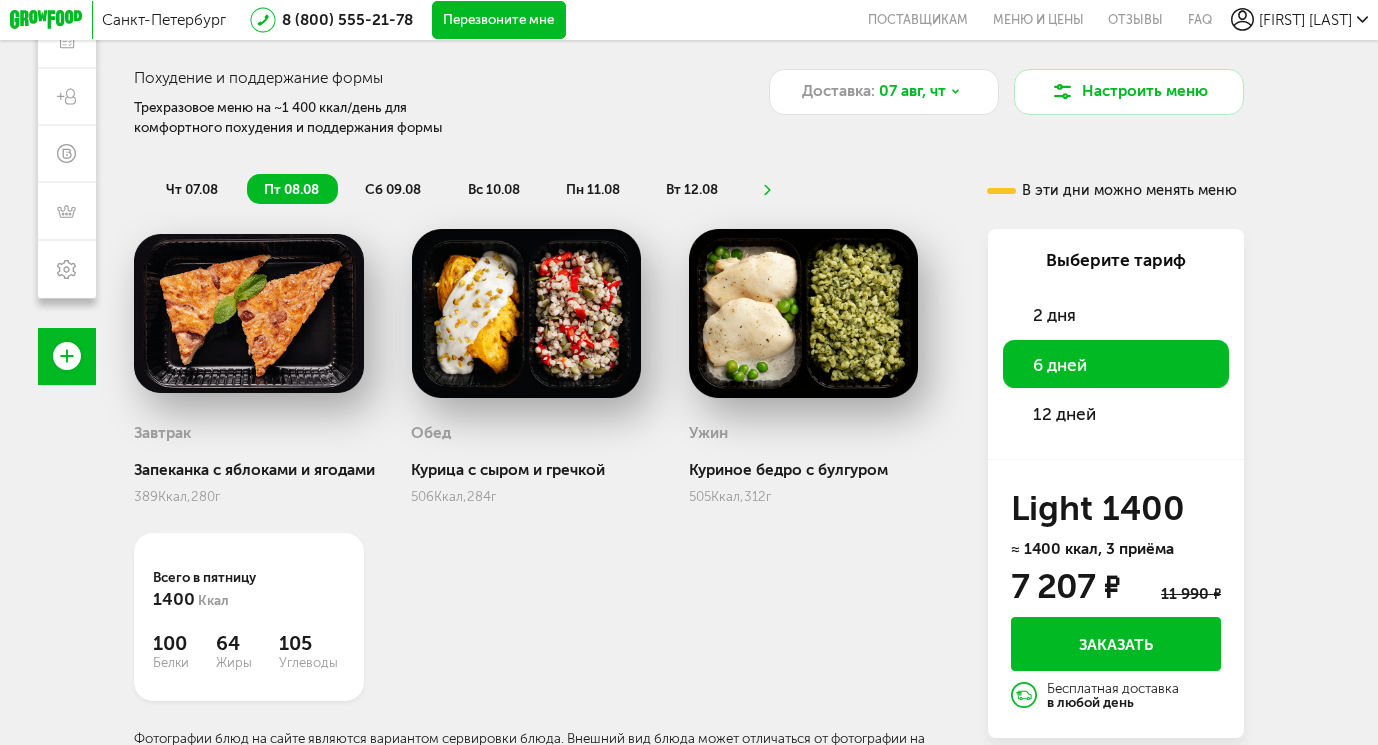 click on "сб 09.08" at bounding box center (394, 188) 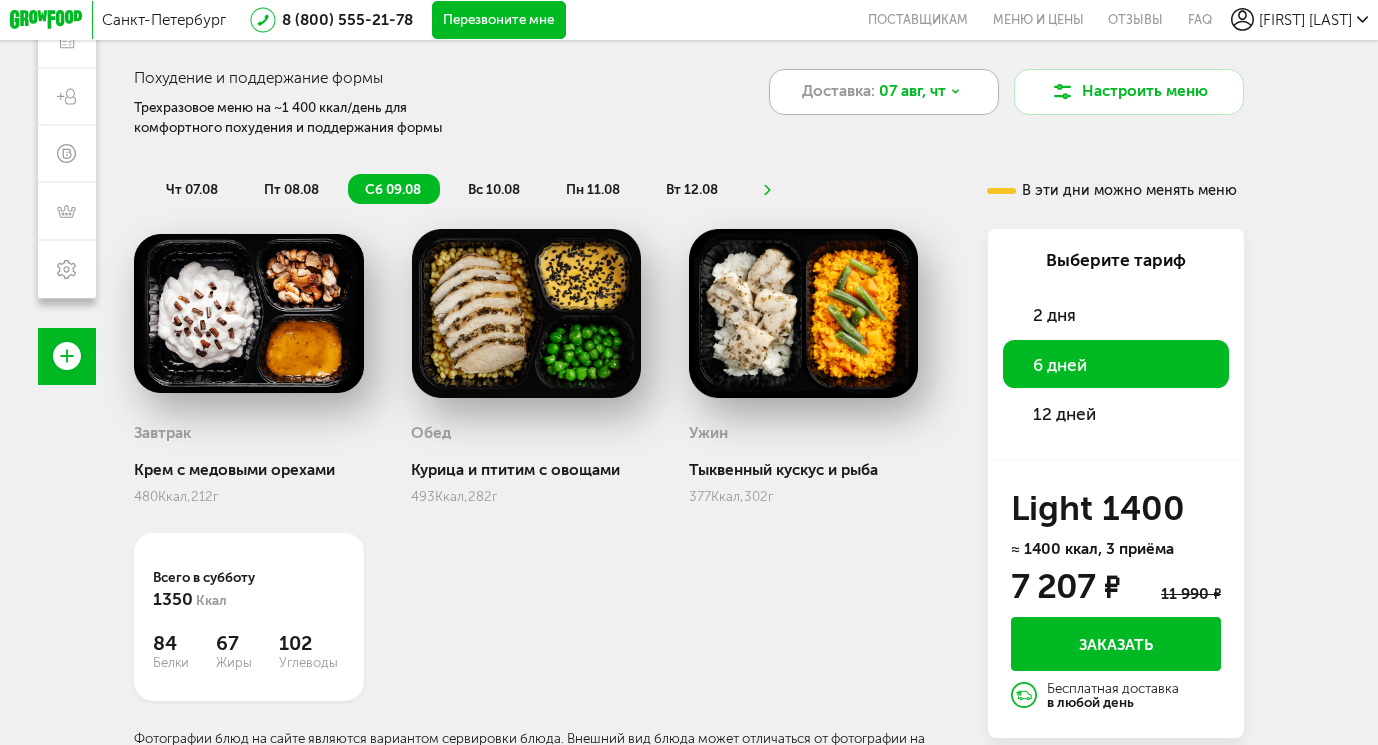 click on "07 авг, чт" at bounding box center [912, 91] 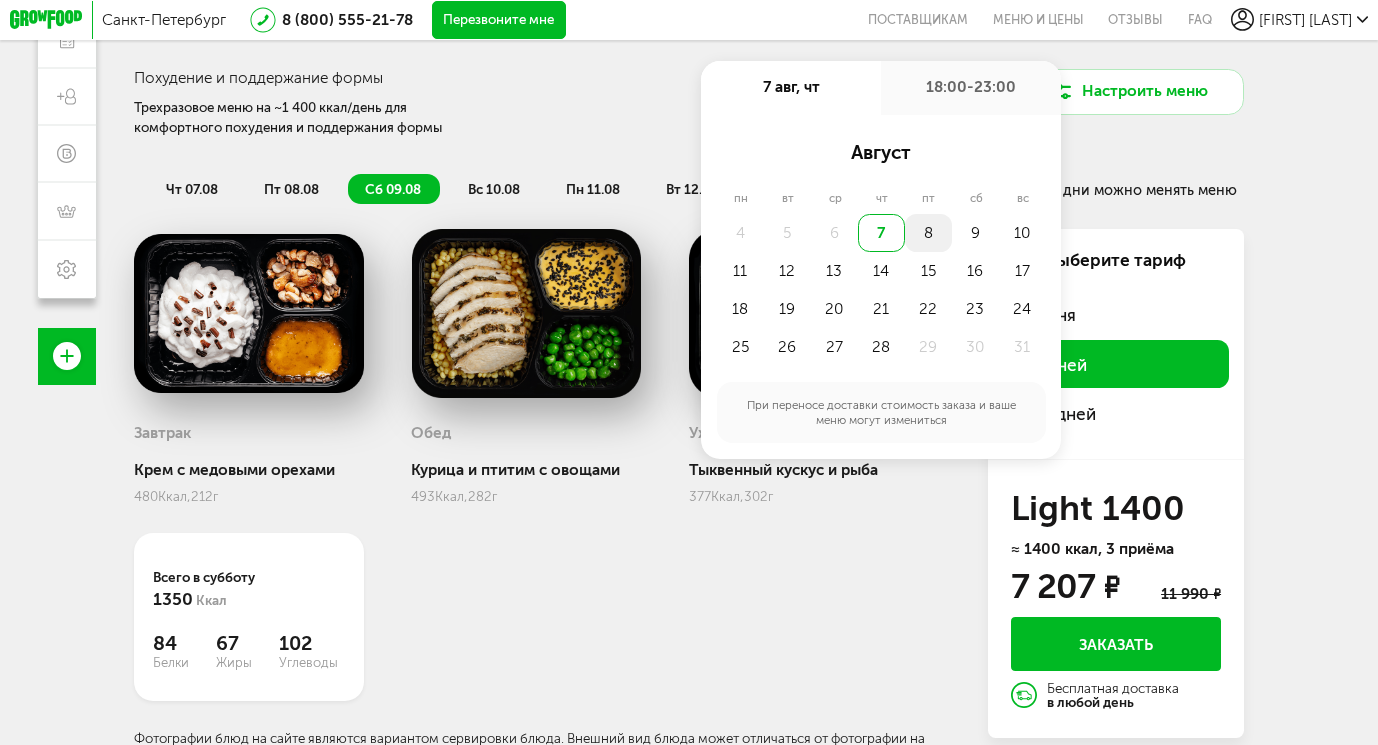 click on "8" at bounding box center [928, 233] 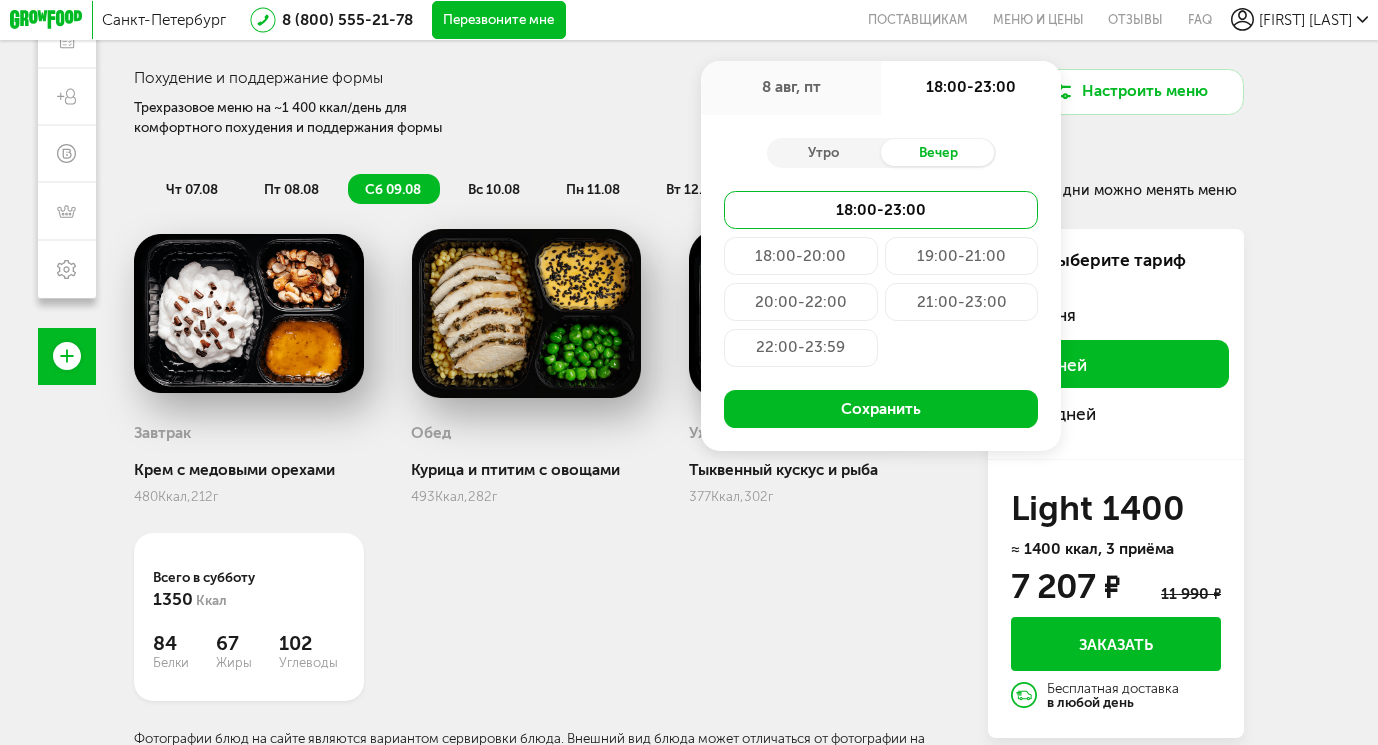 click on "18:00-23:00" at bounding box center (971, 88) 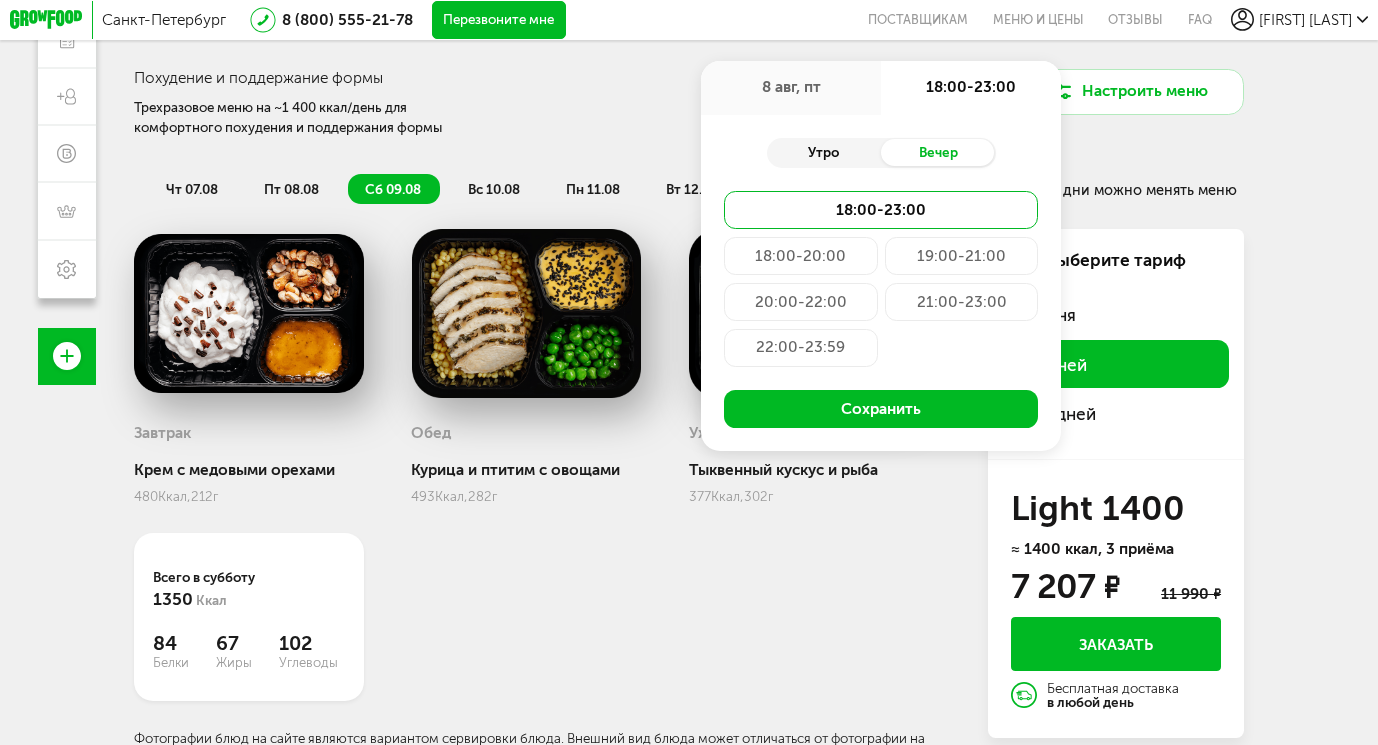 click on "Утро" at bounding box center [824, 152] 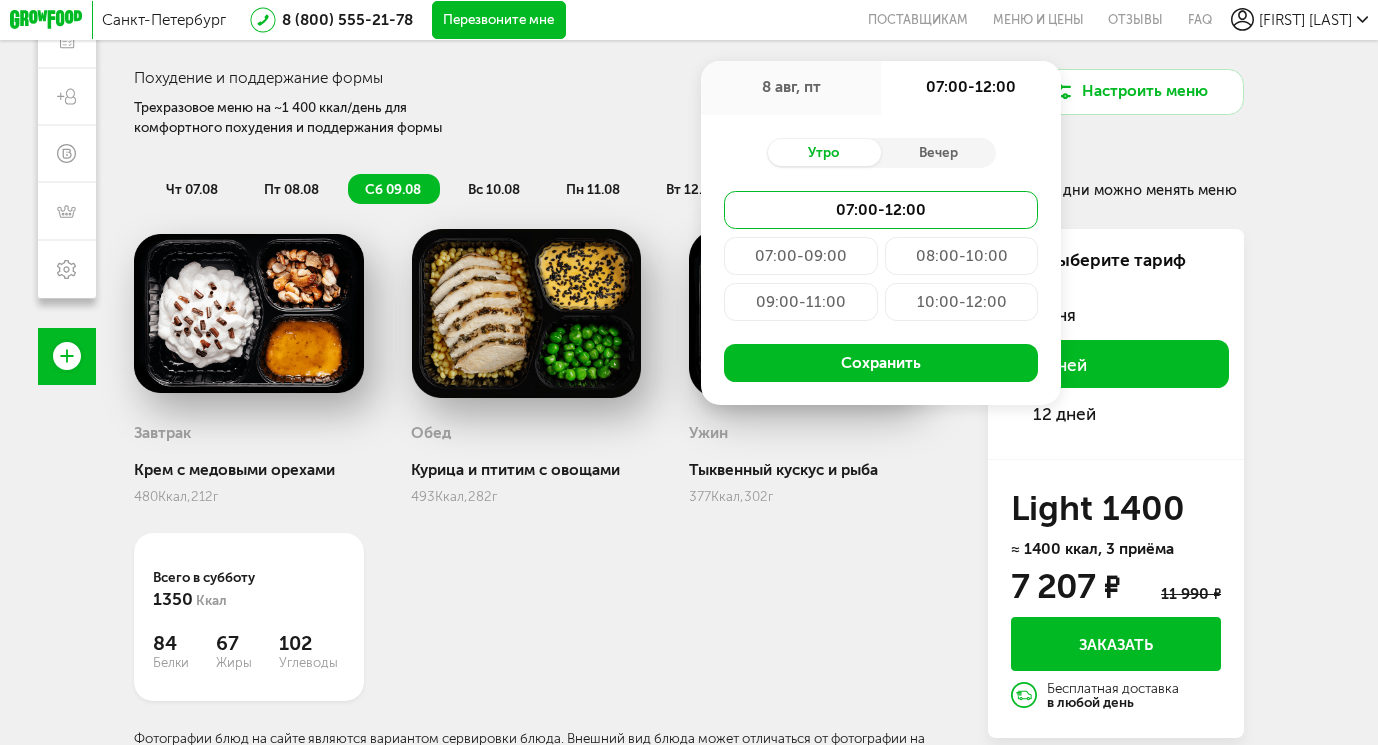 scroll, scrollTop: 293, scrollLeft: 0, axis: vertical 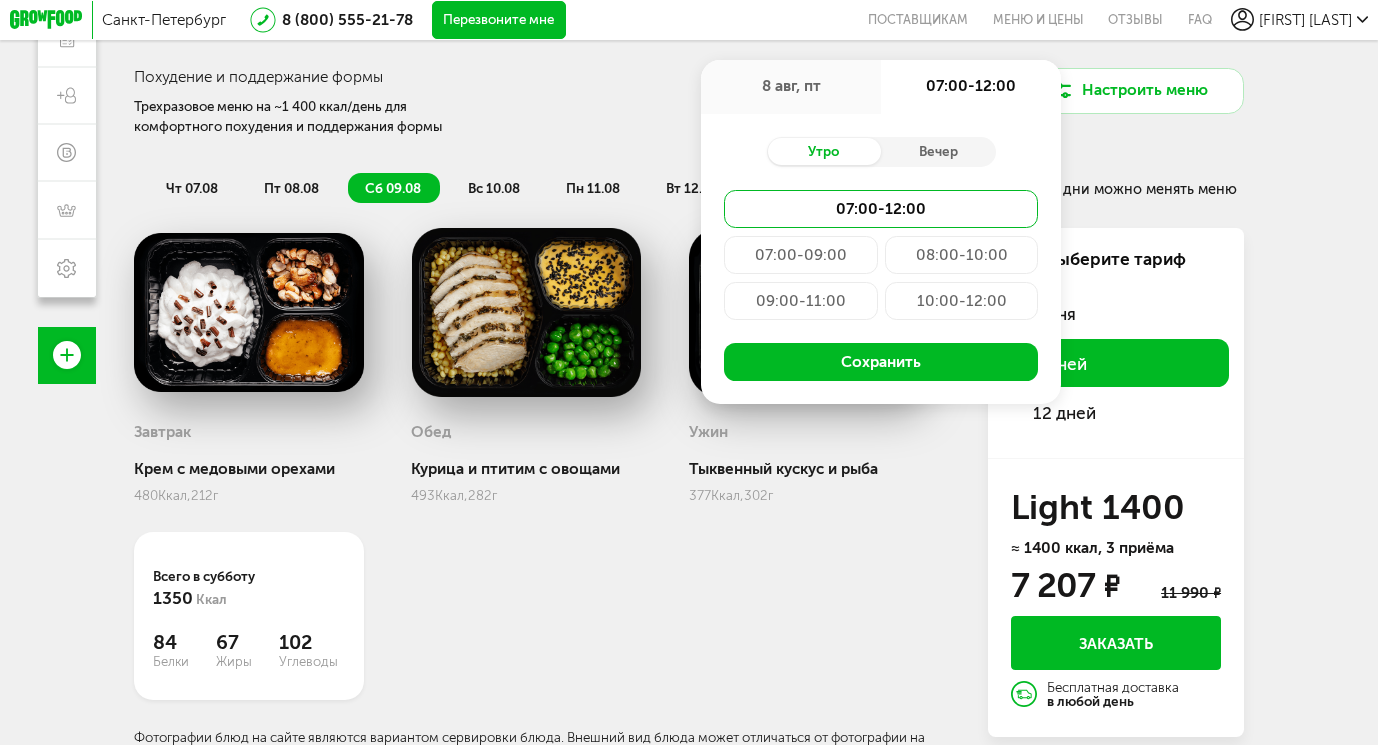 click on "09:00-11:00" at bounding box center (800, 301) 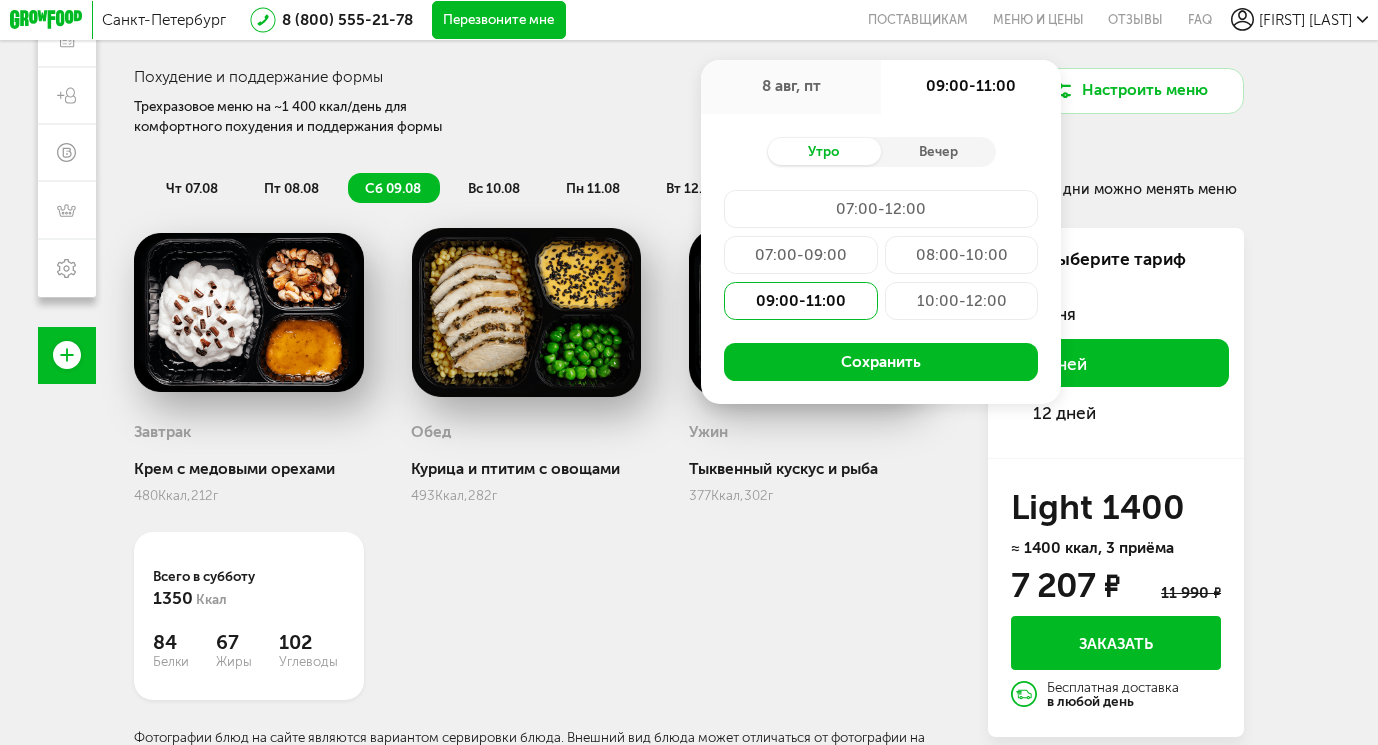 click on "07:00-09:00" at bounding box center (800, 255) 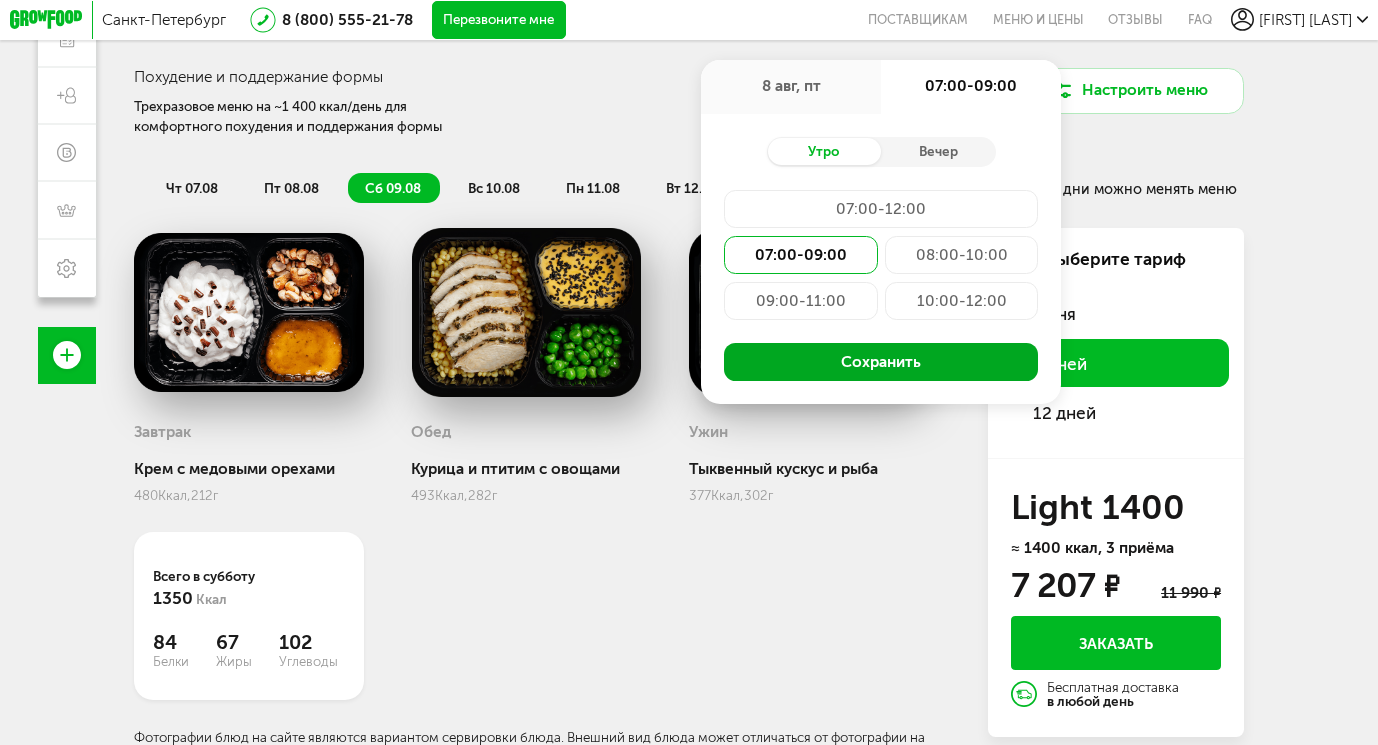 click on "Сохранить" at bounding box center [881, 362] 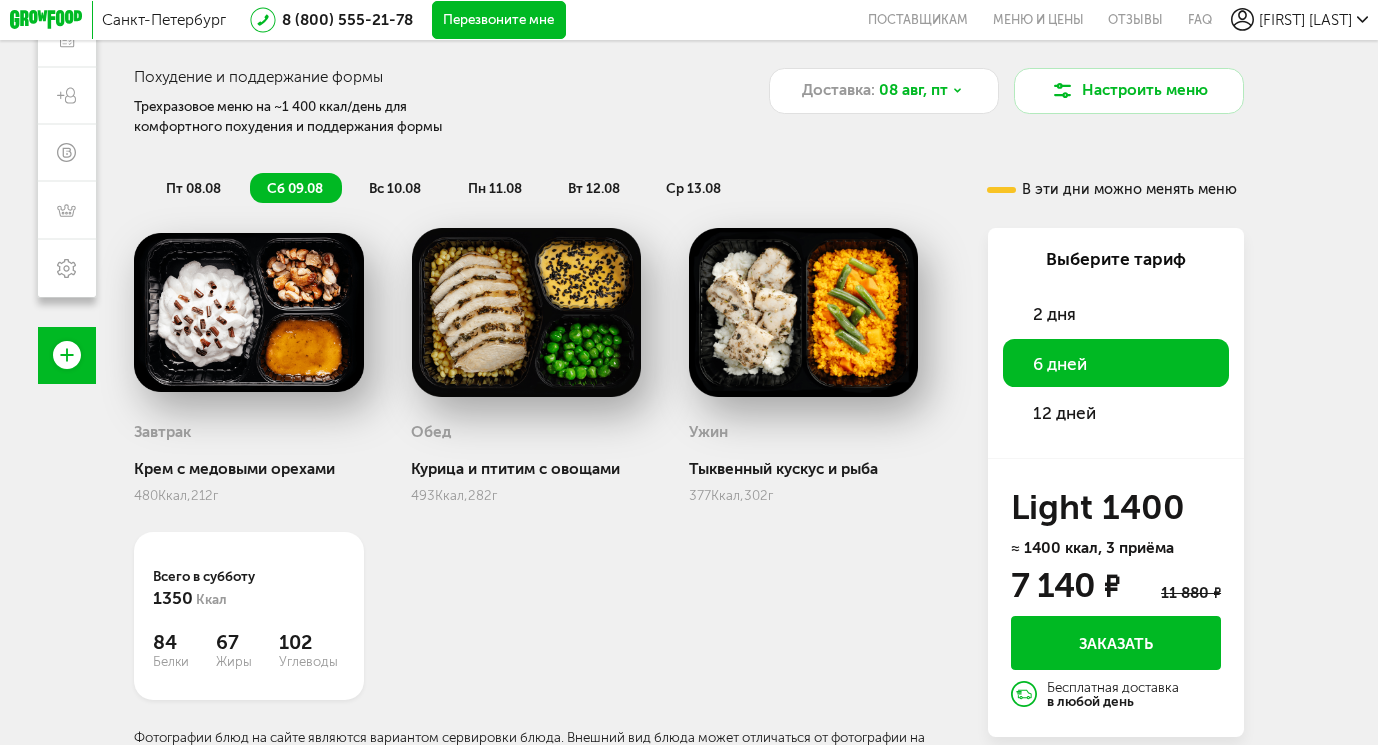 click on "пт 08.08" at bounding box center [193, 187] 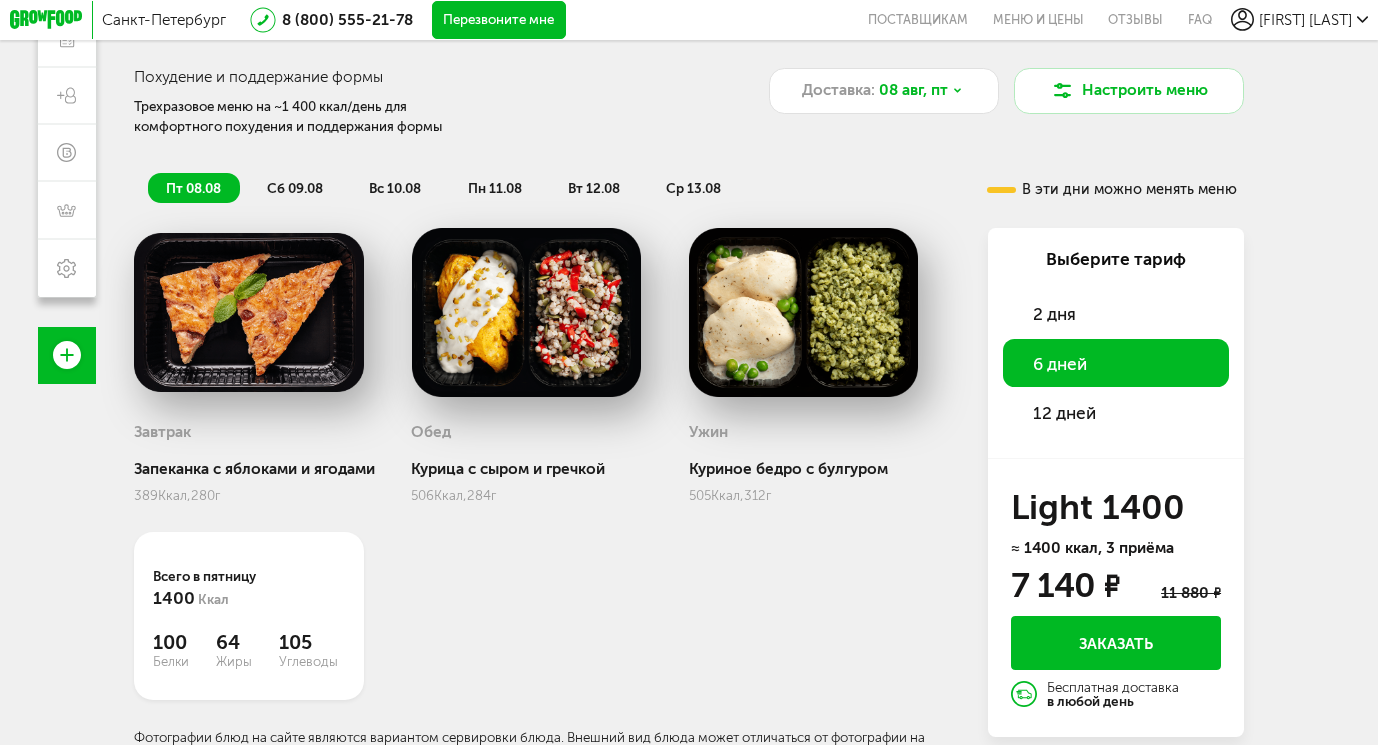 click on "сб 09.08" at bounding box center [296, 187] 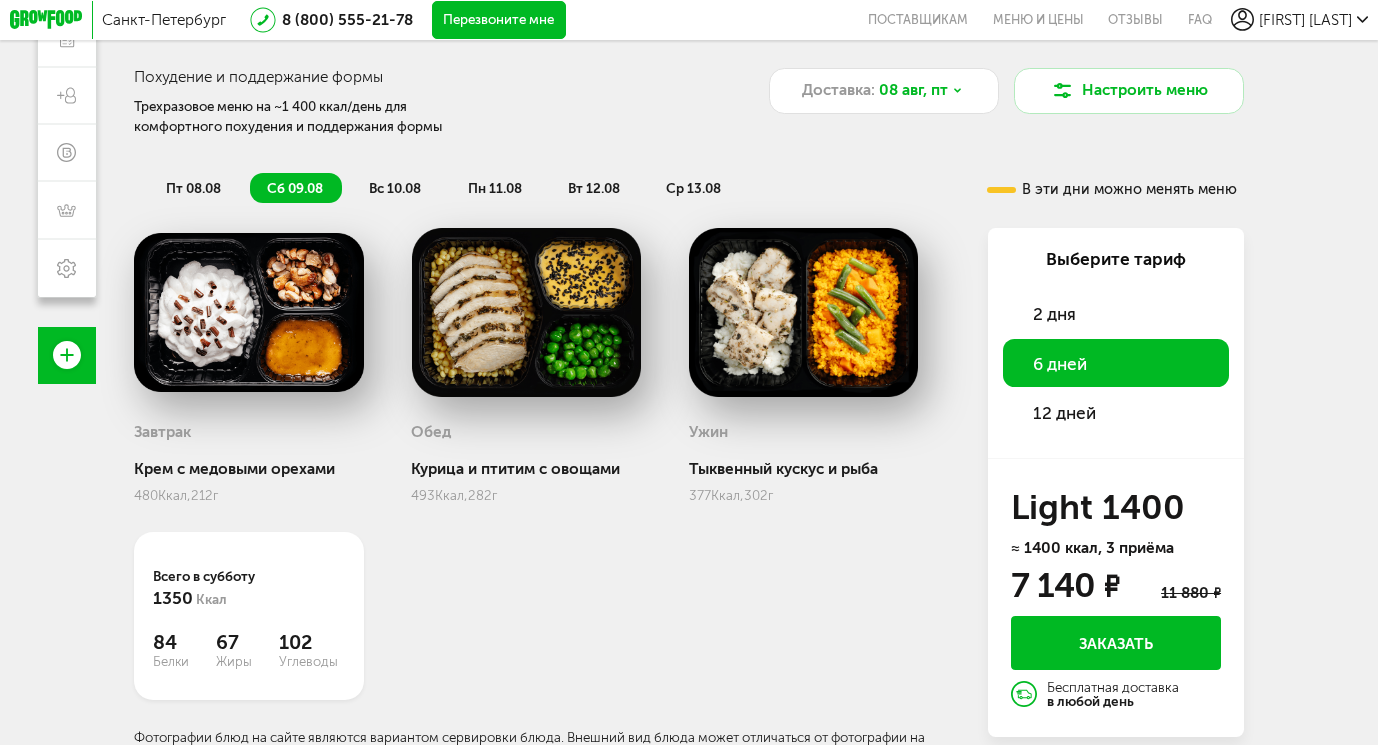 click on "вс 10.08" at bounding box center (395, 188) 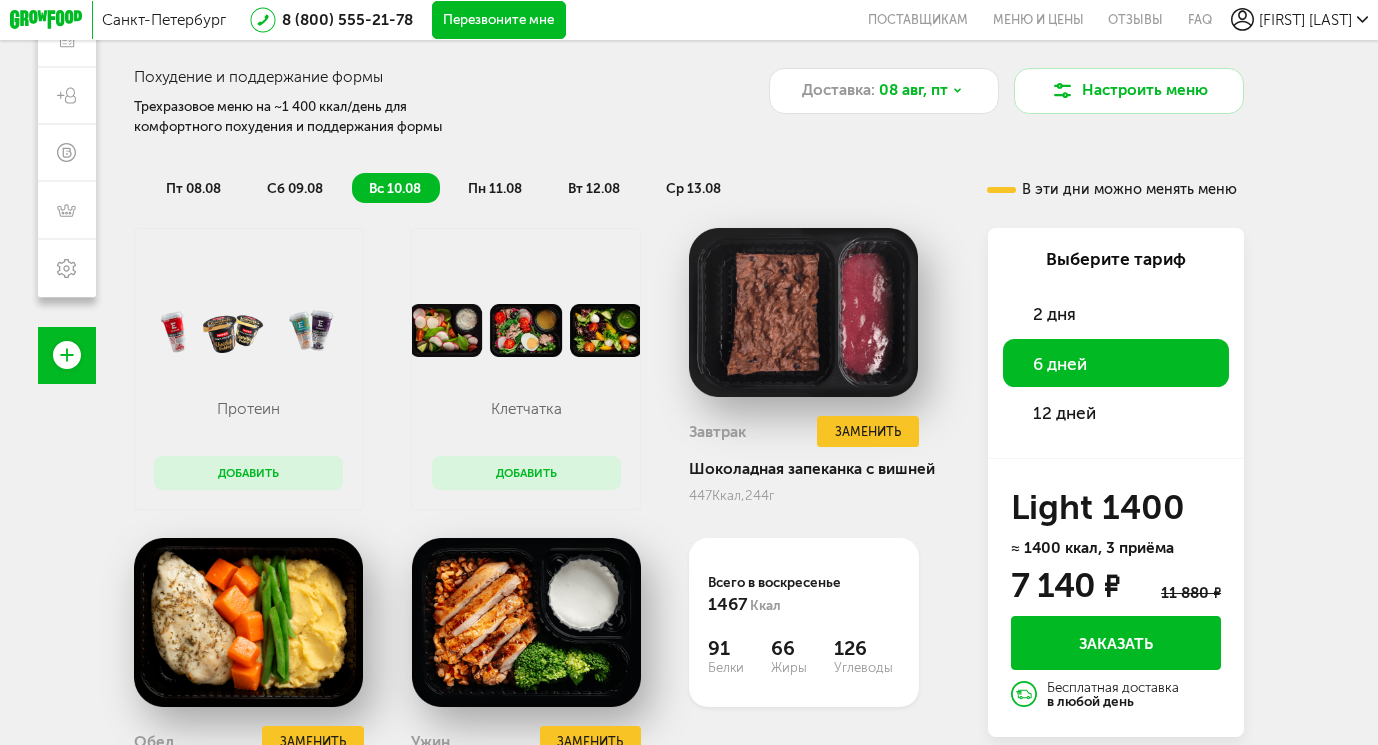 click on "пн 11.08" at bounding box center [495, 188] 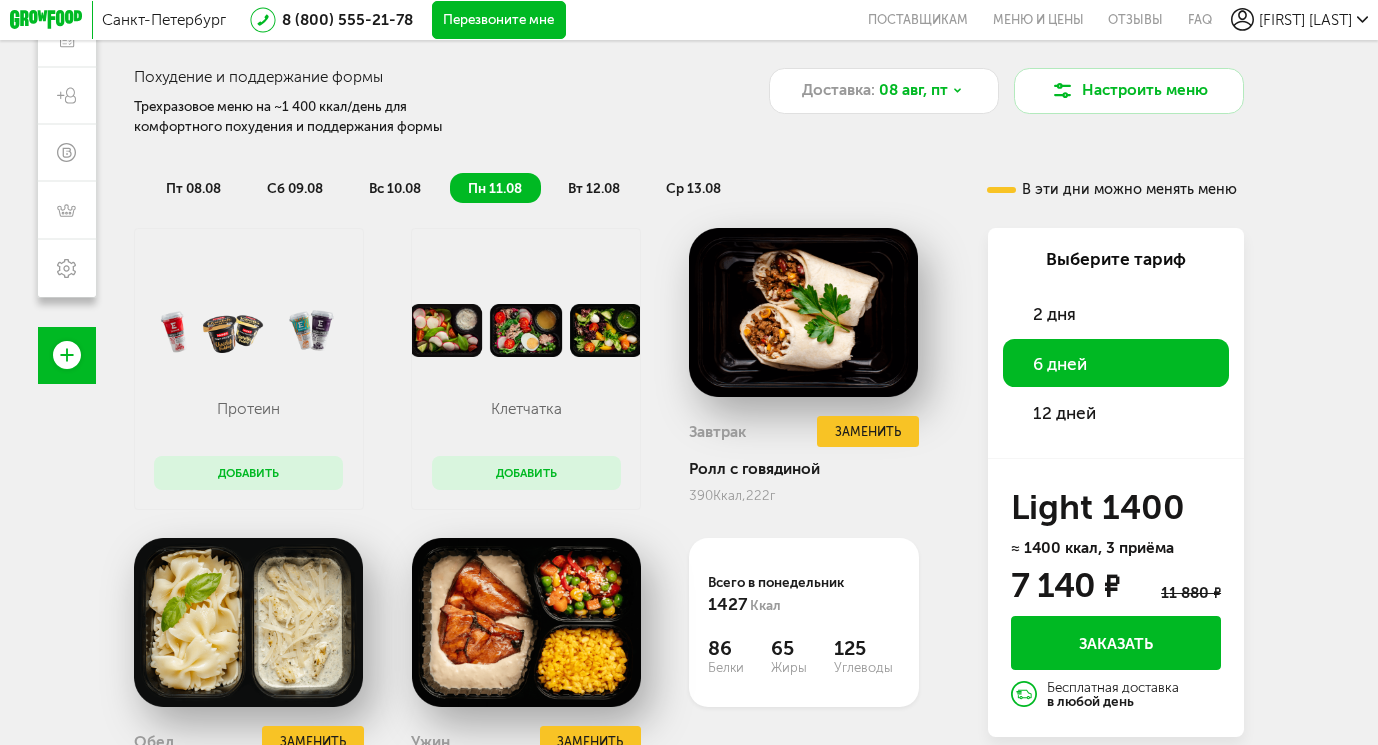 click on "вт 12.08" at bounding box center (594, 188) 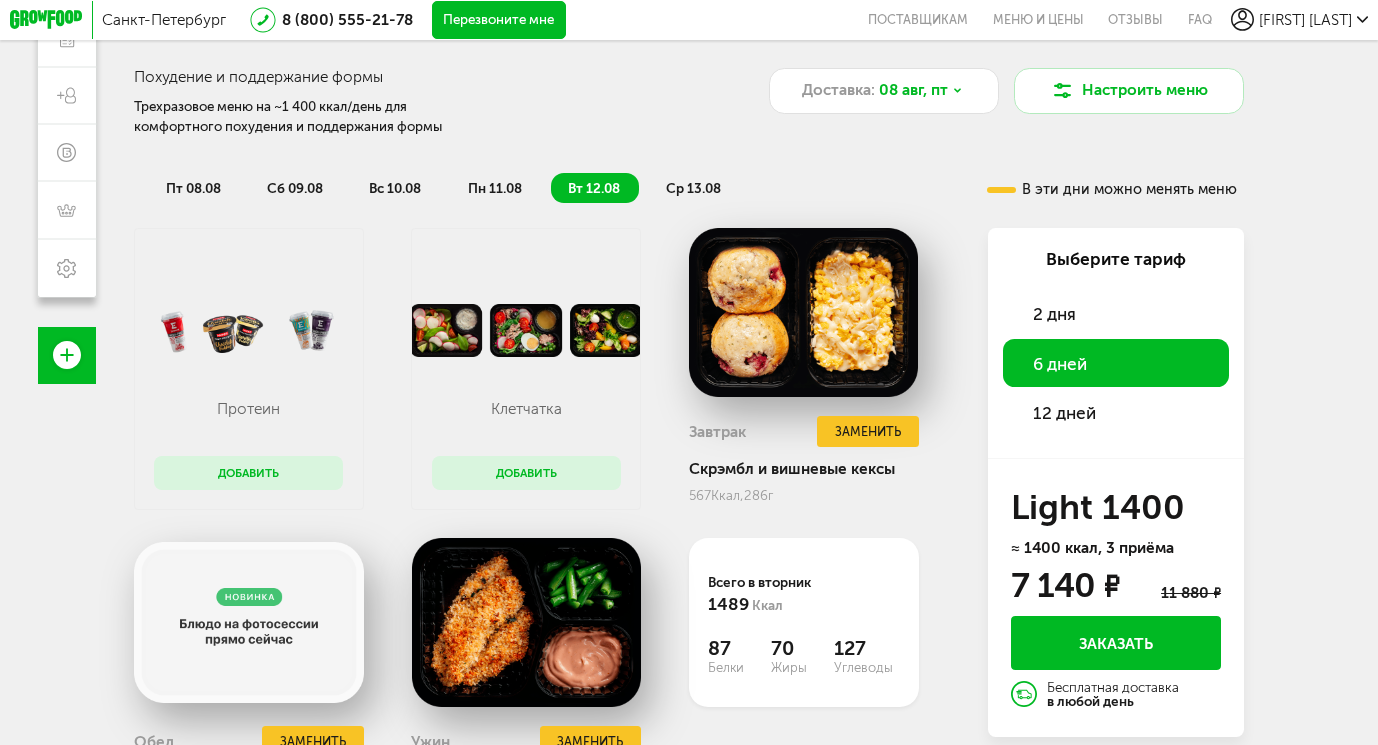 click on "ср 13.08" at bounding box center (693, 188) 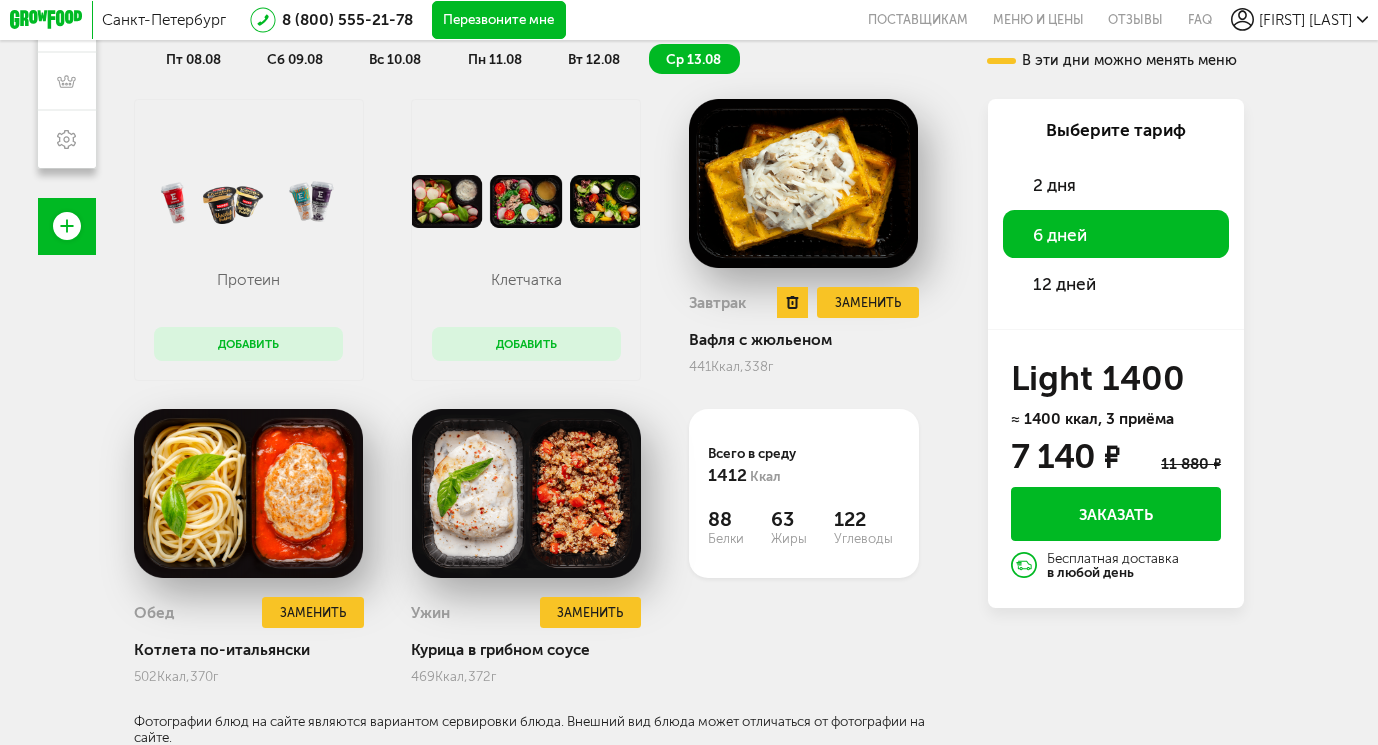 scroll, scrollTop: 420, scrollLeft: 0, axis: vertical 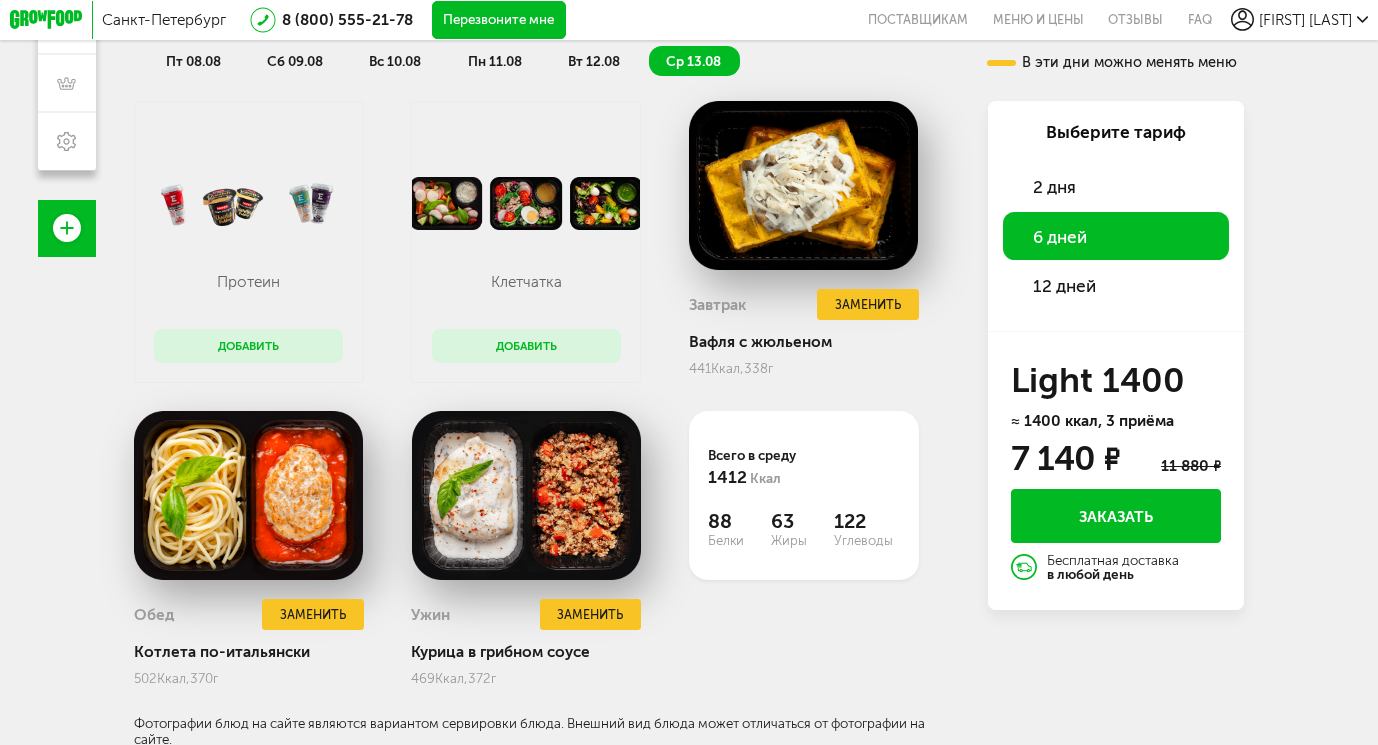 click on "Заказать" at bounding box center [1116, 516] 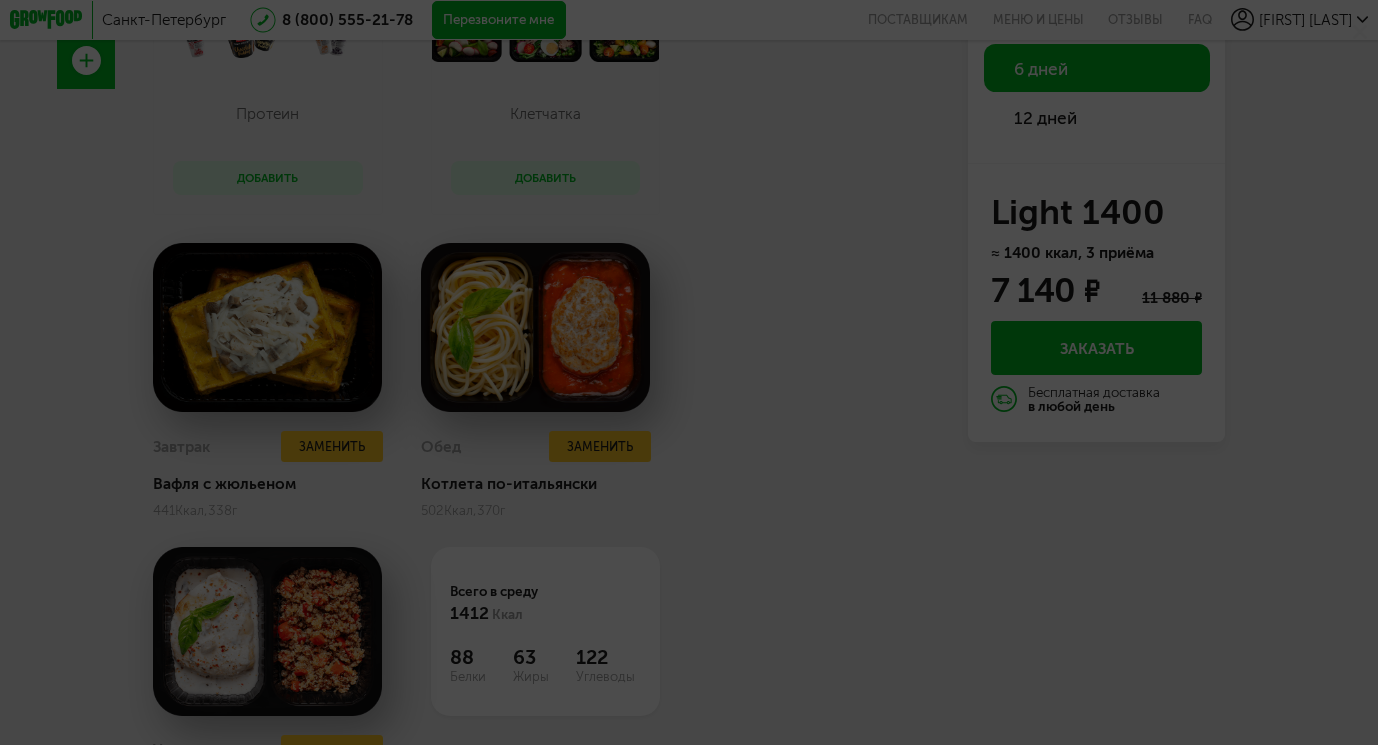 scroll, scrollTop: 168, scrollLeft: 0, axis: vertical 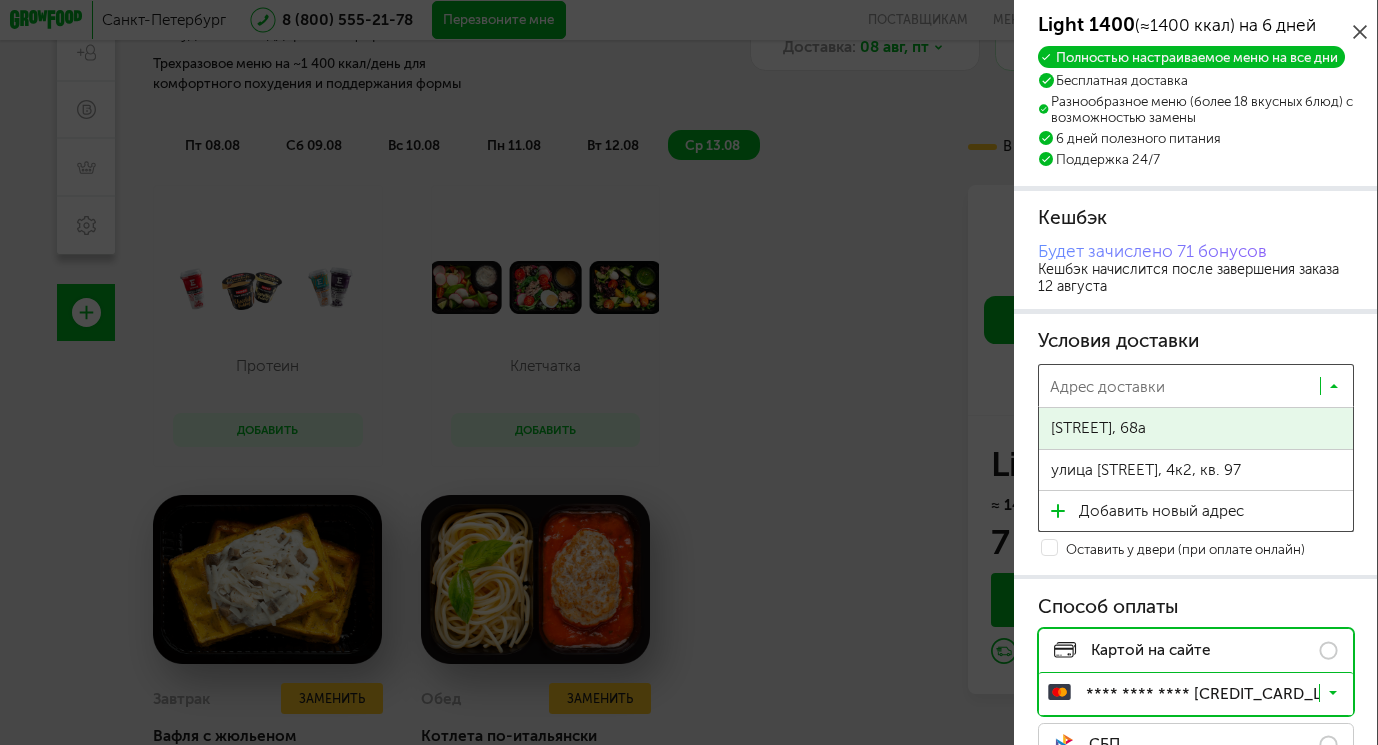 click at bounding box center (1182, 391) 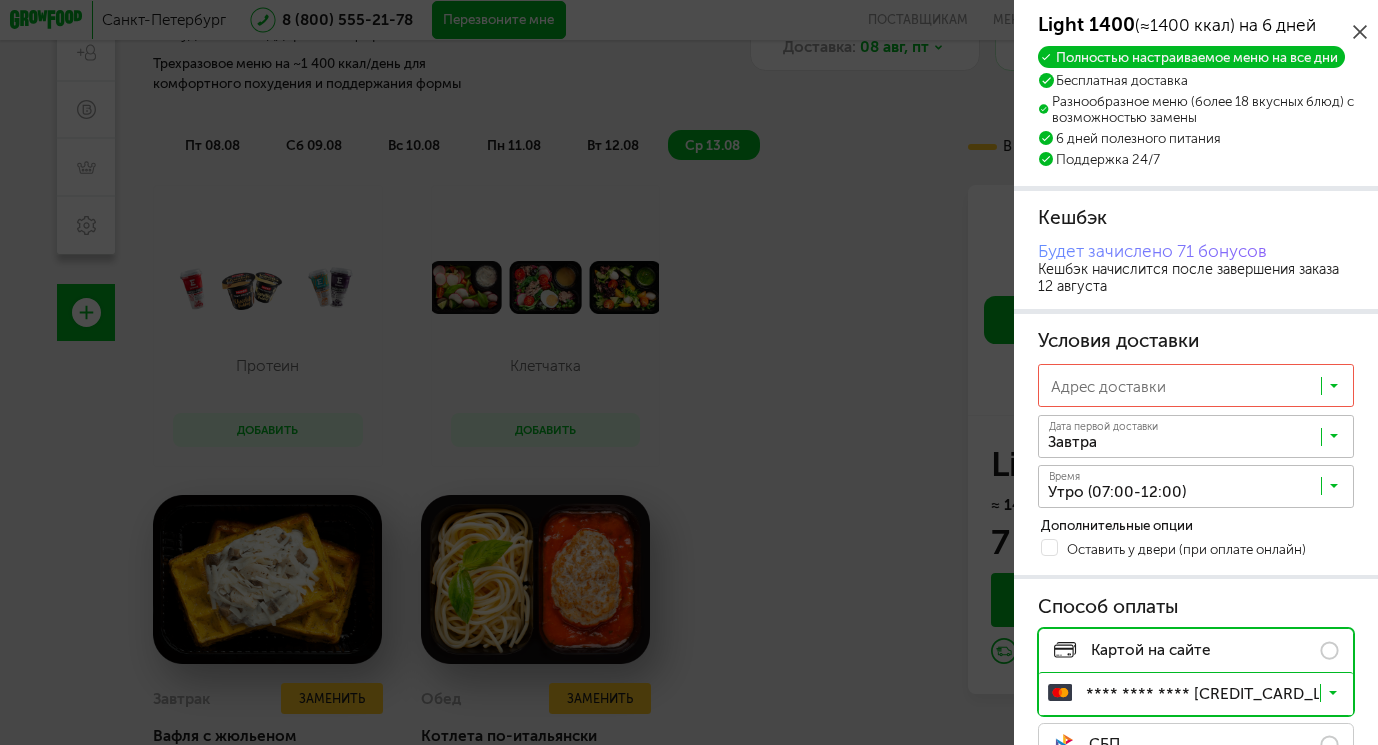 click at bounding box center (1201, 391) 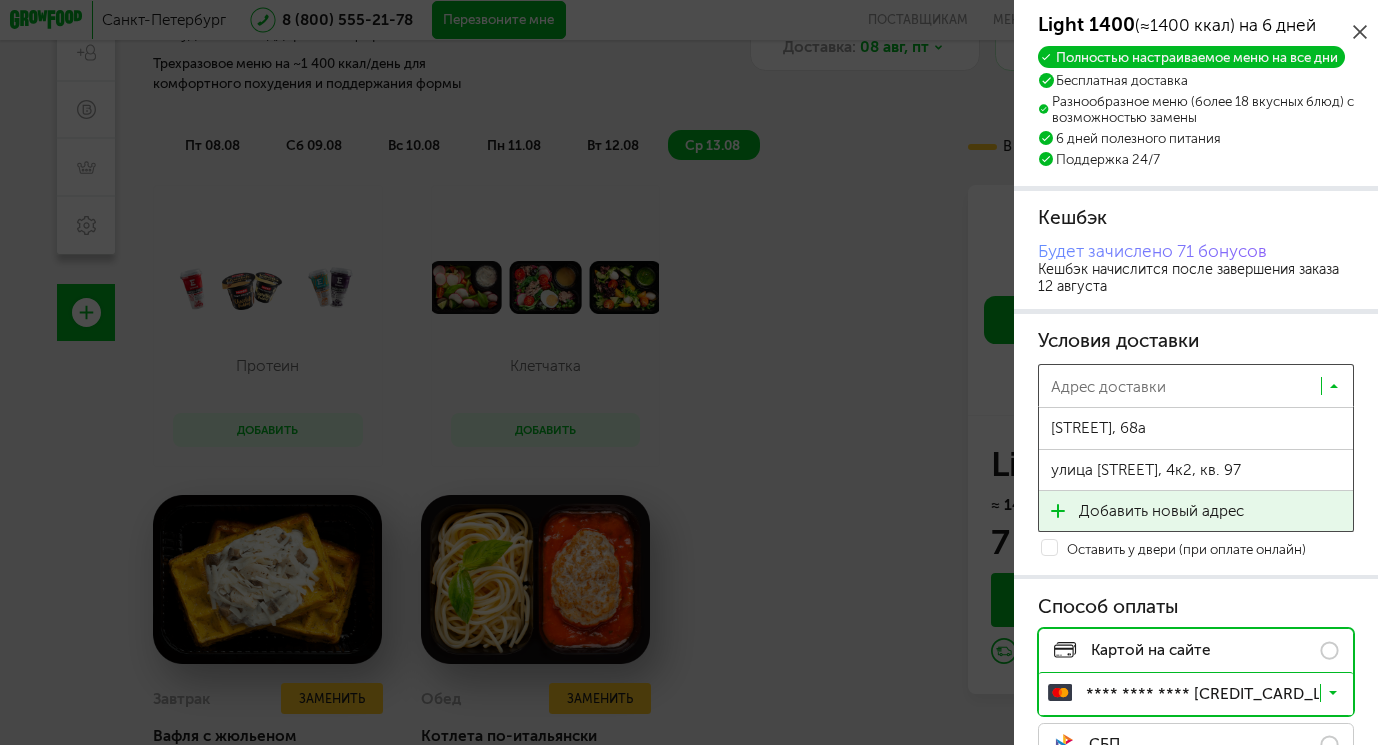 click at bounding box center (1058, 511) 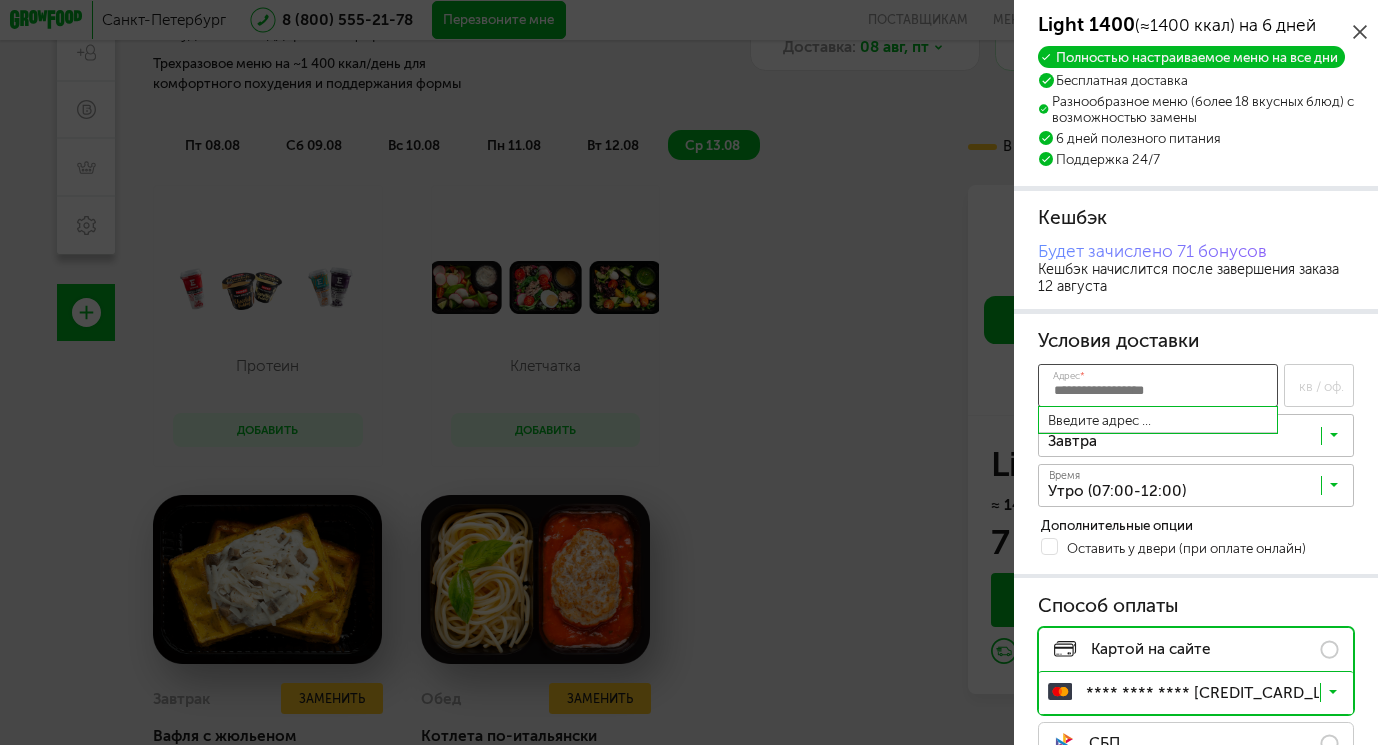click on "Адрес
*" at bounding box center (1157, 385) 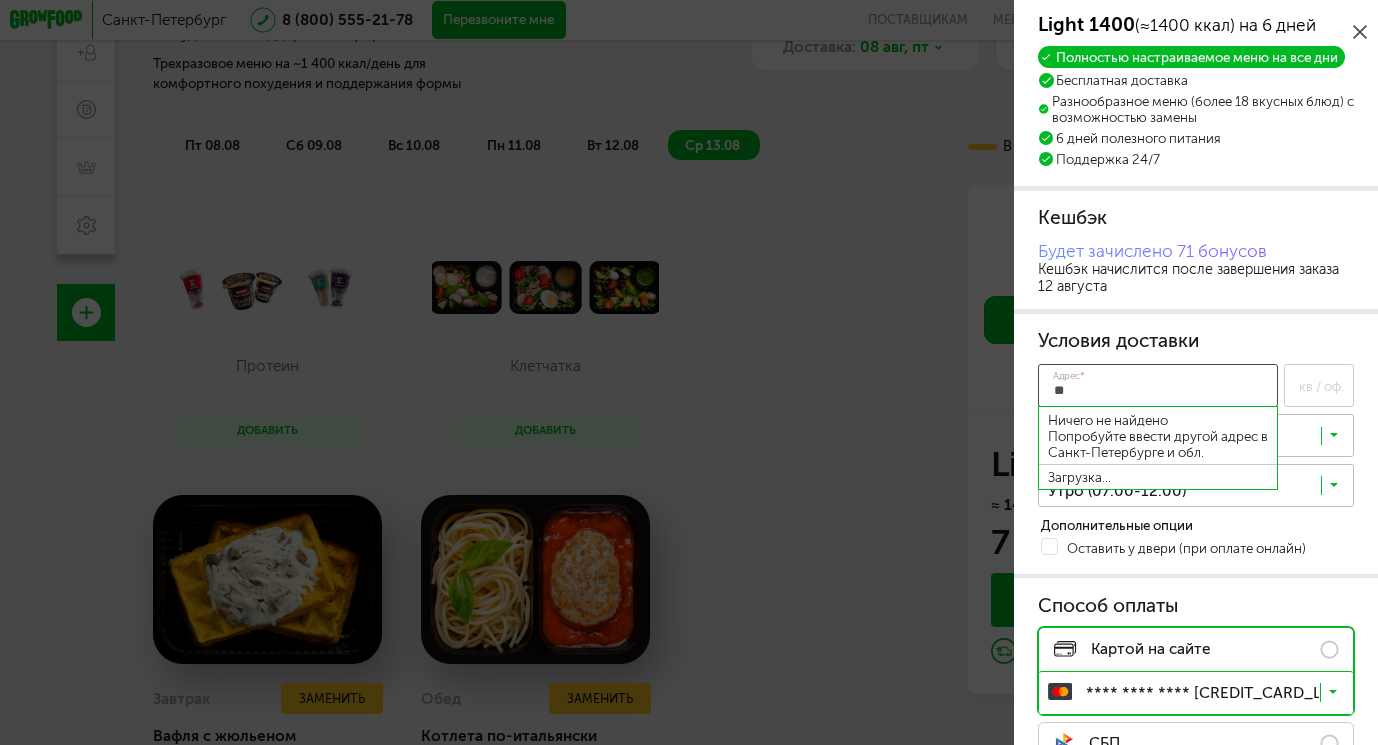 type on "*" 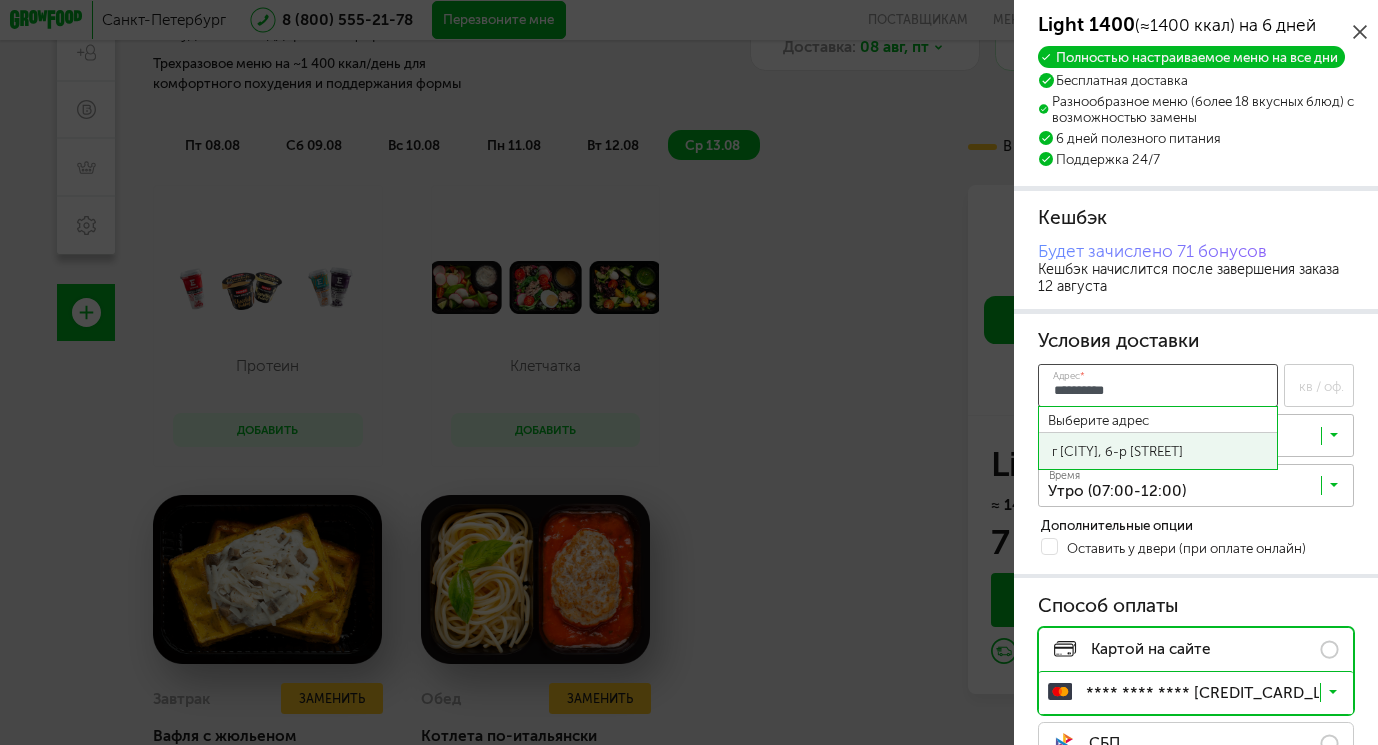 click on "г [CITY], б-р [STREET]" at bounding box center [1158, 451] 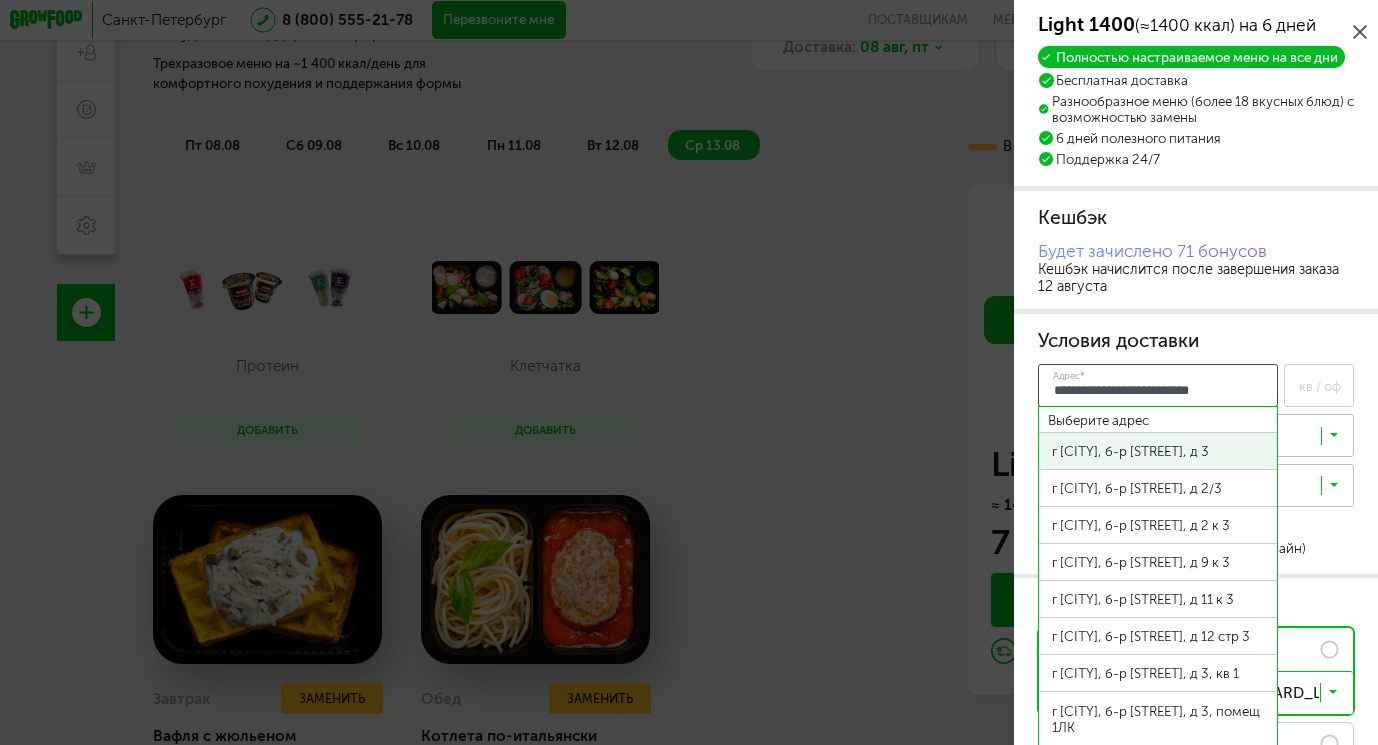 click on "г [CITY], б-р [STREET], д 3" at bounding box center (1158, 451) 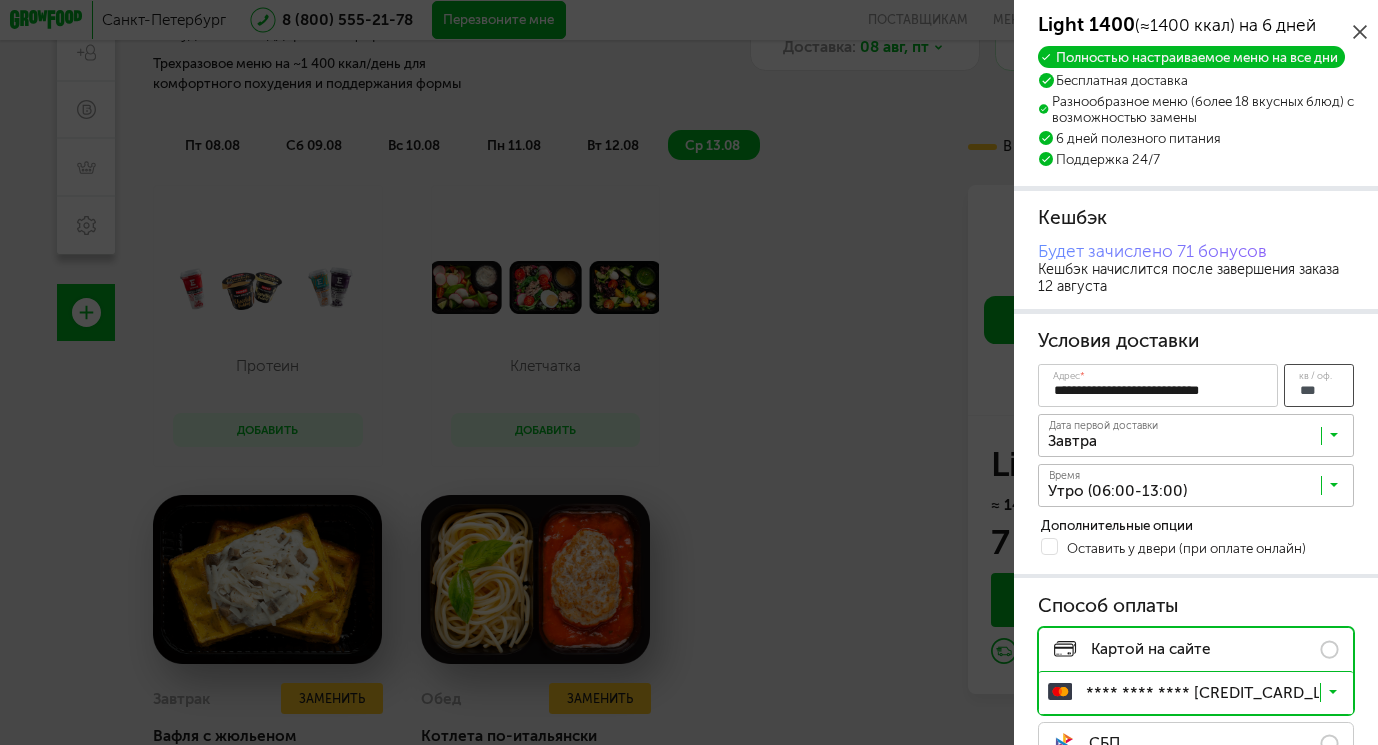 type on "***" 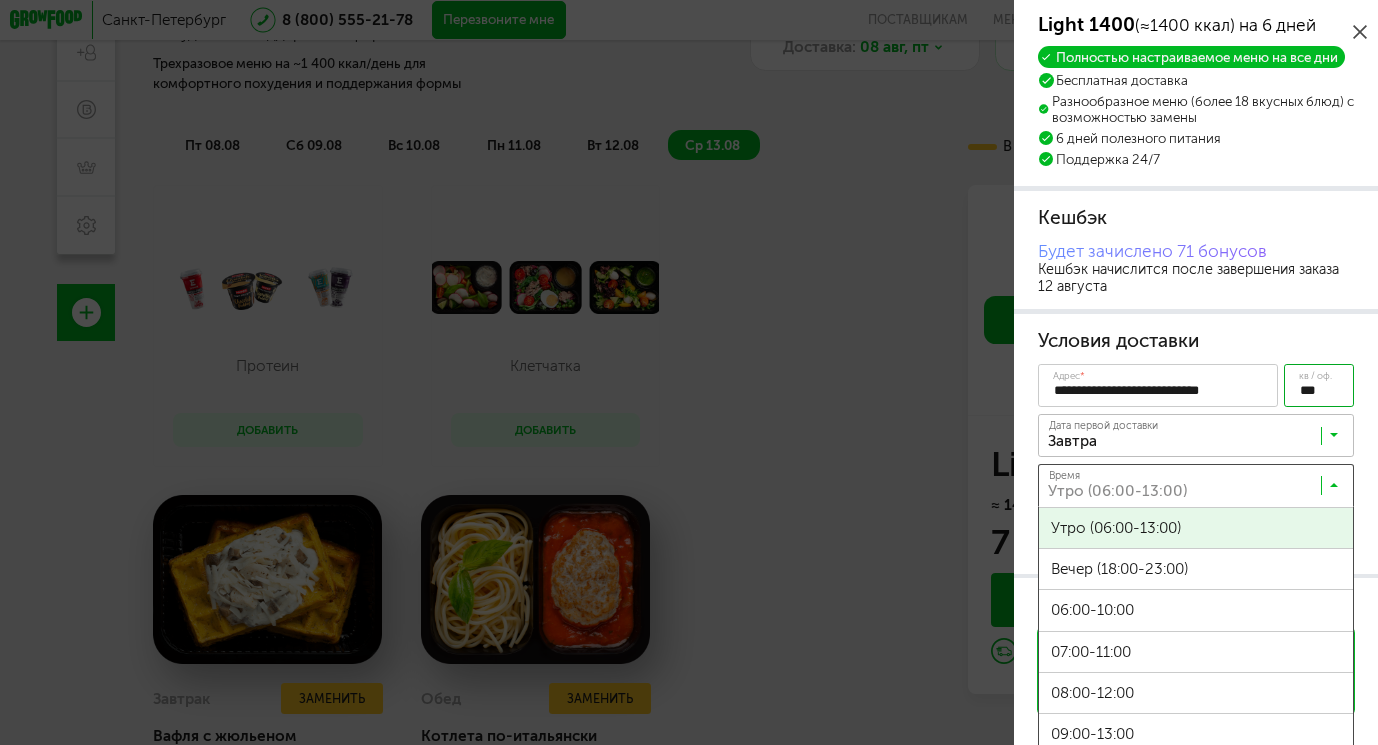 click at bounding box center [1201, 489] 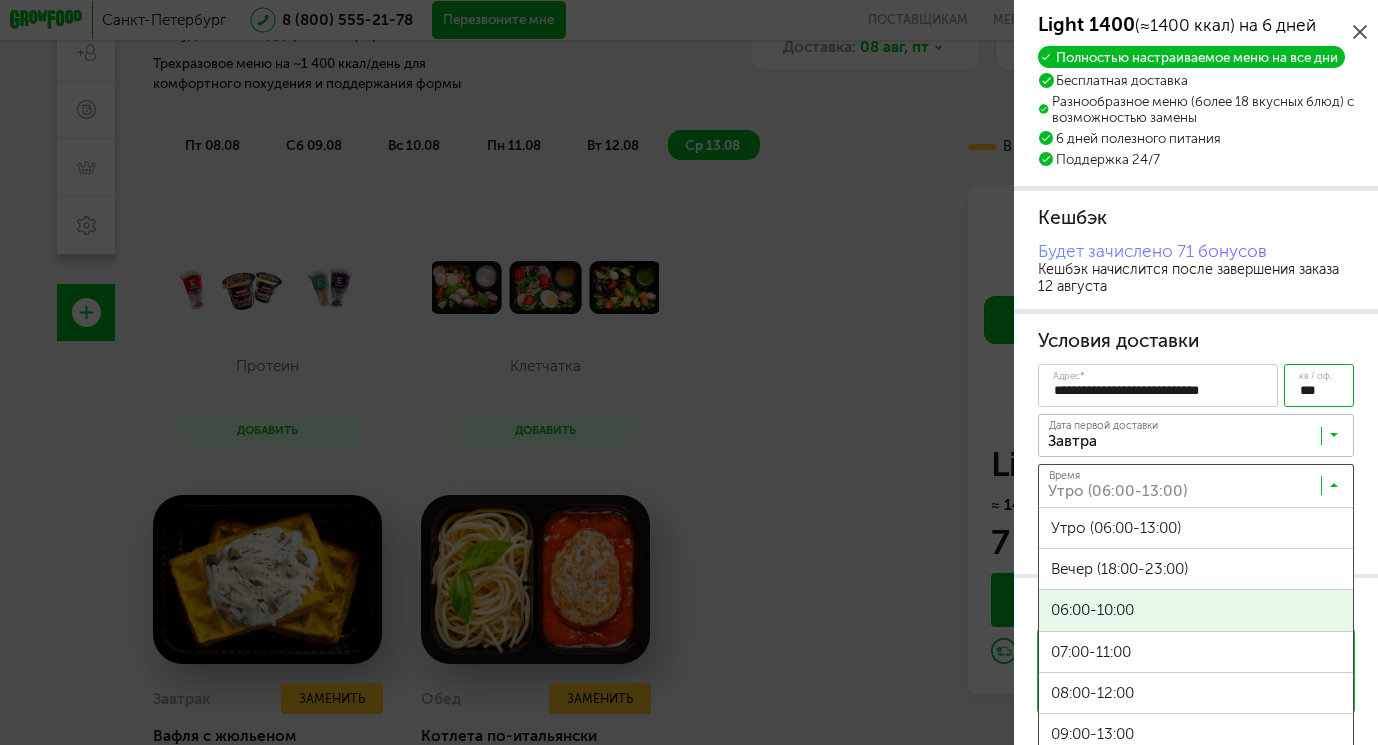 click on "06:00-10:00" at bounding box center (1196, 610) 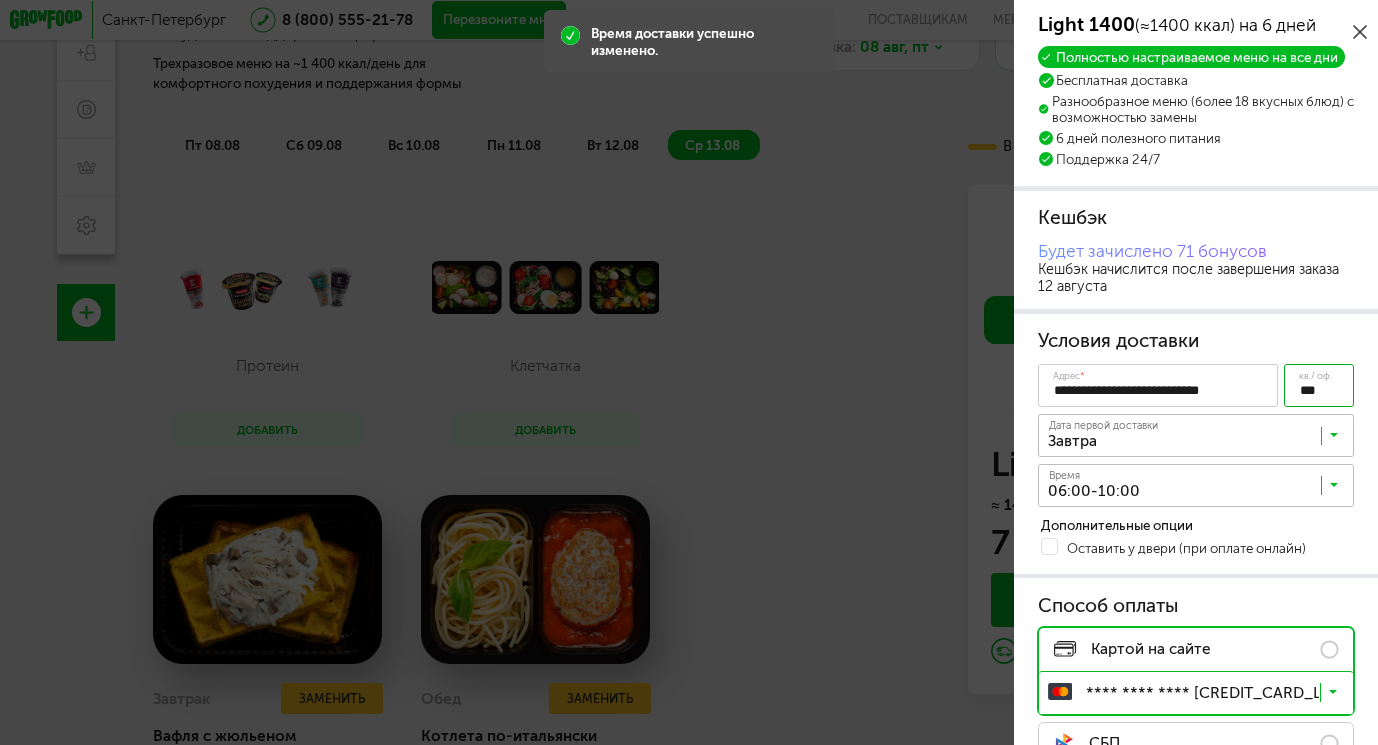 click on "Оставить у двери (при оплате онлайн)" at bounding box center [1186, 548] 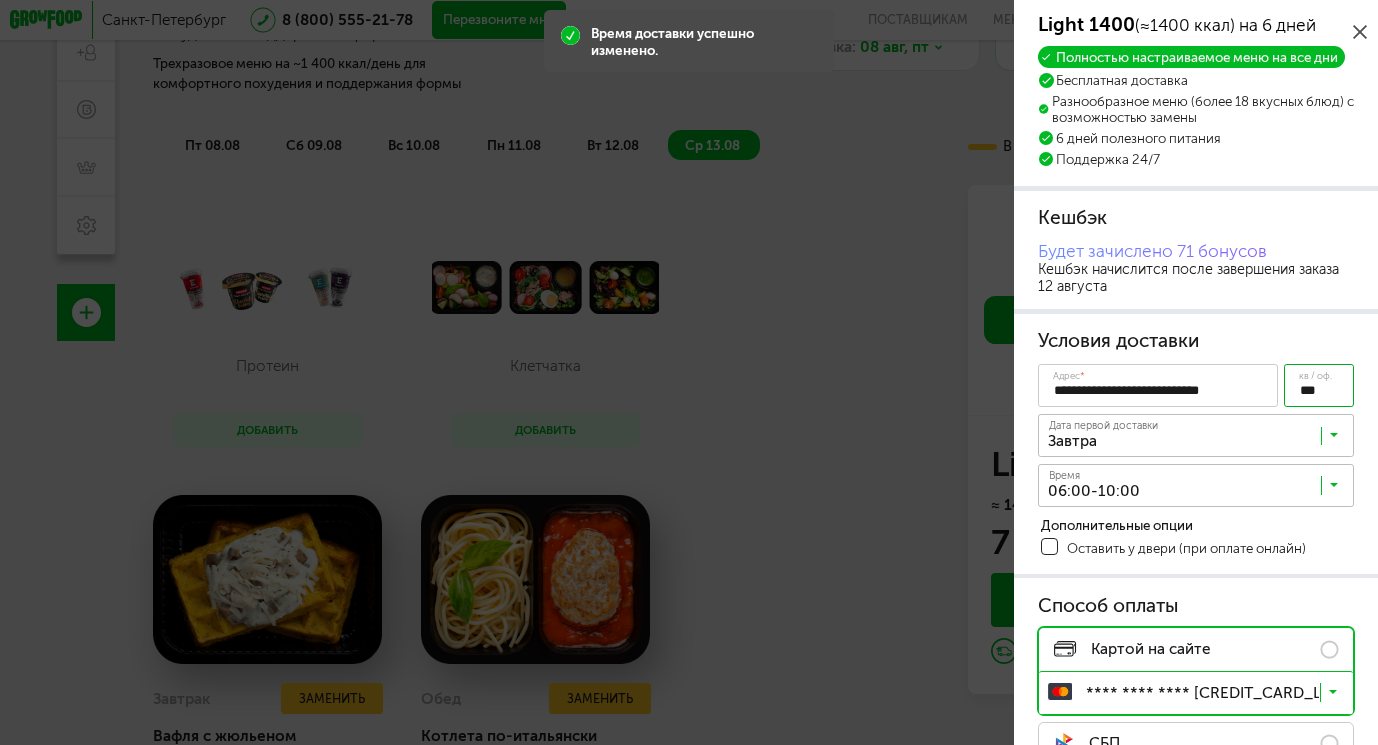 click at bounding box center [1049, 546] 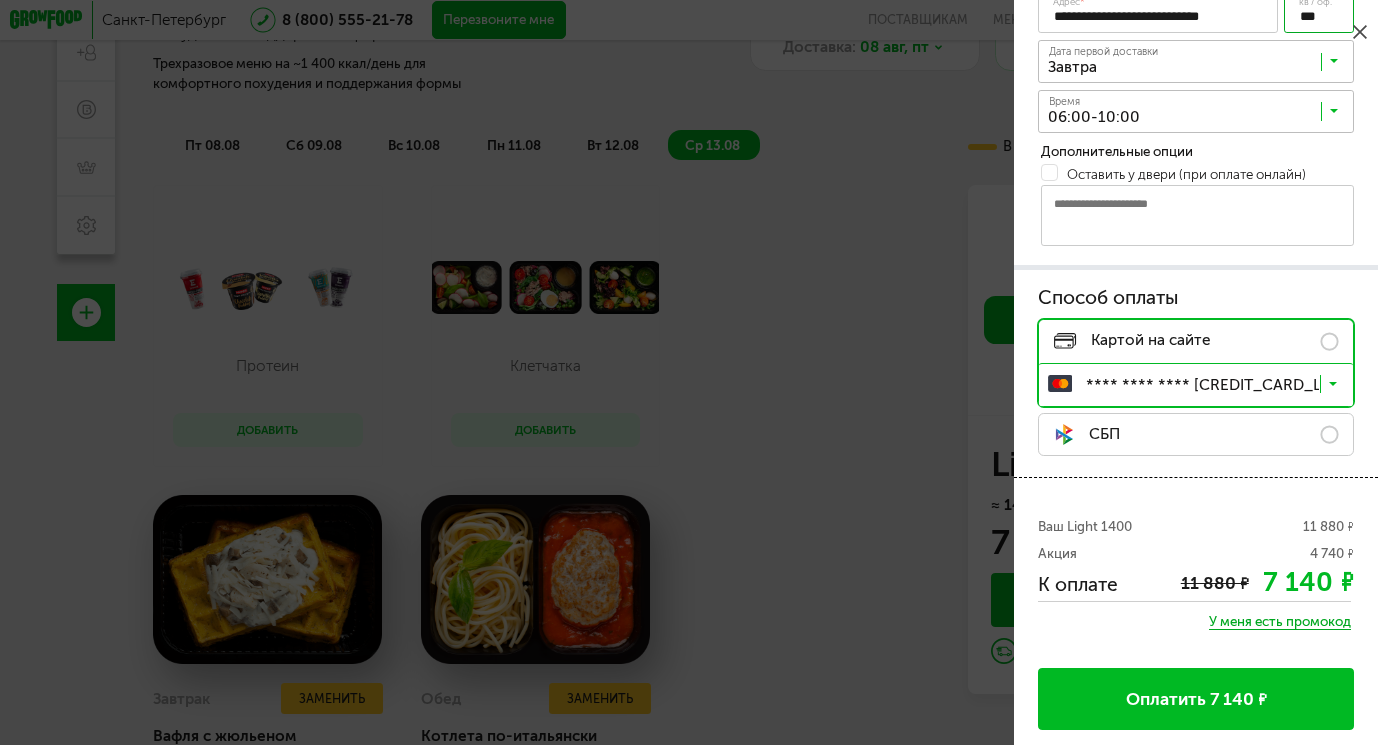 scroll, scrollTop: 378, scrollLeft: 0, axis: vertical 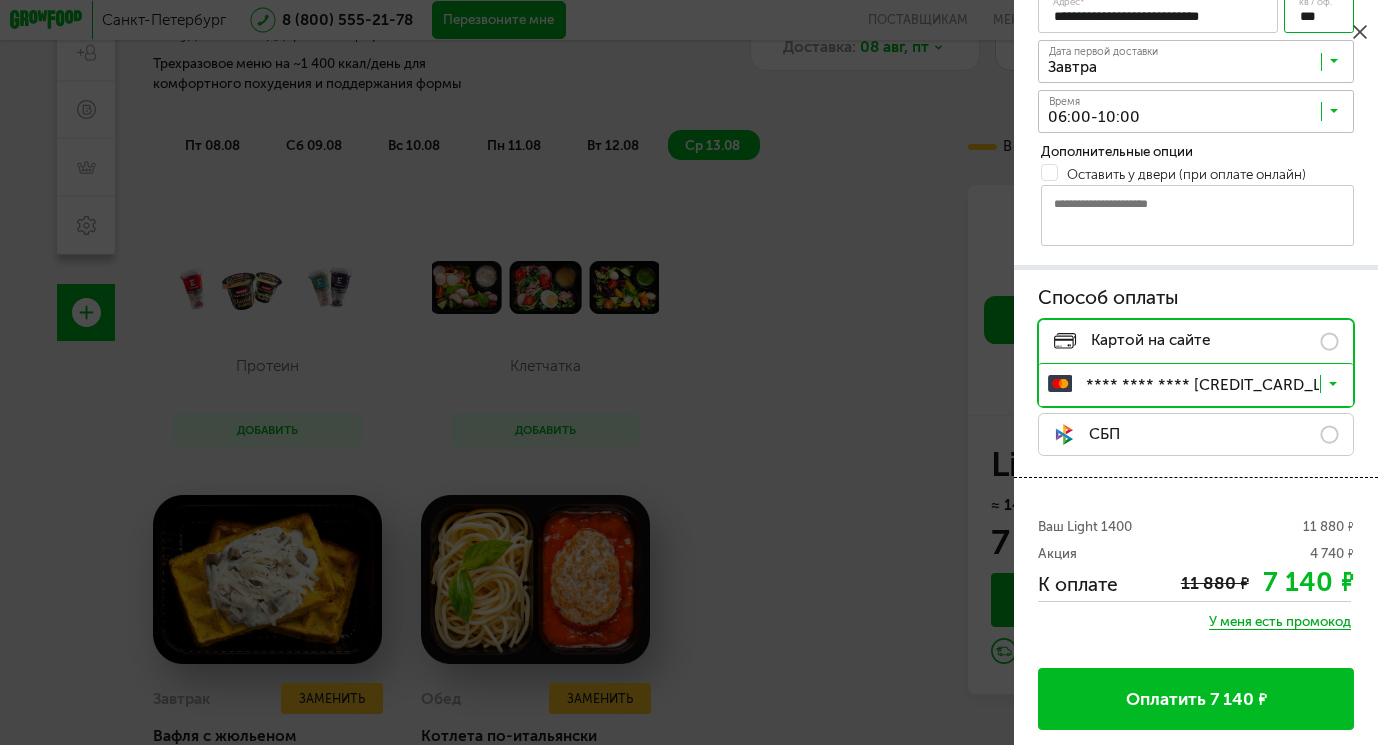 click on "Оплатить 7 140 ₽" at bounding box center (1196, 699) 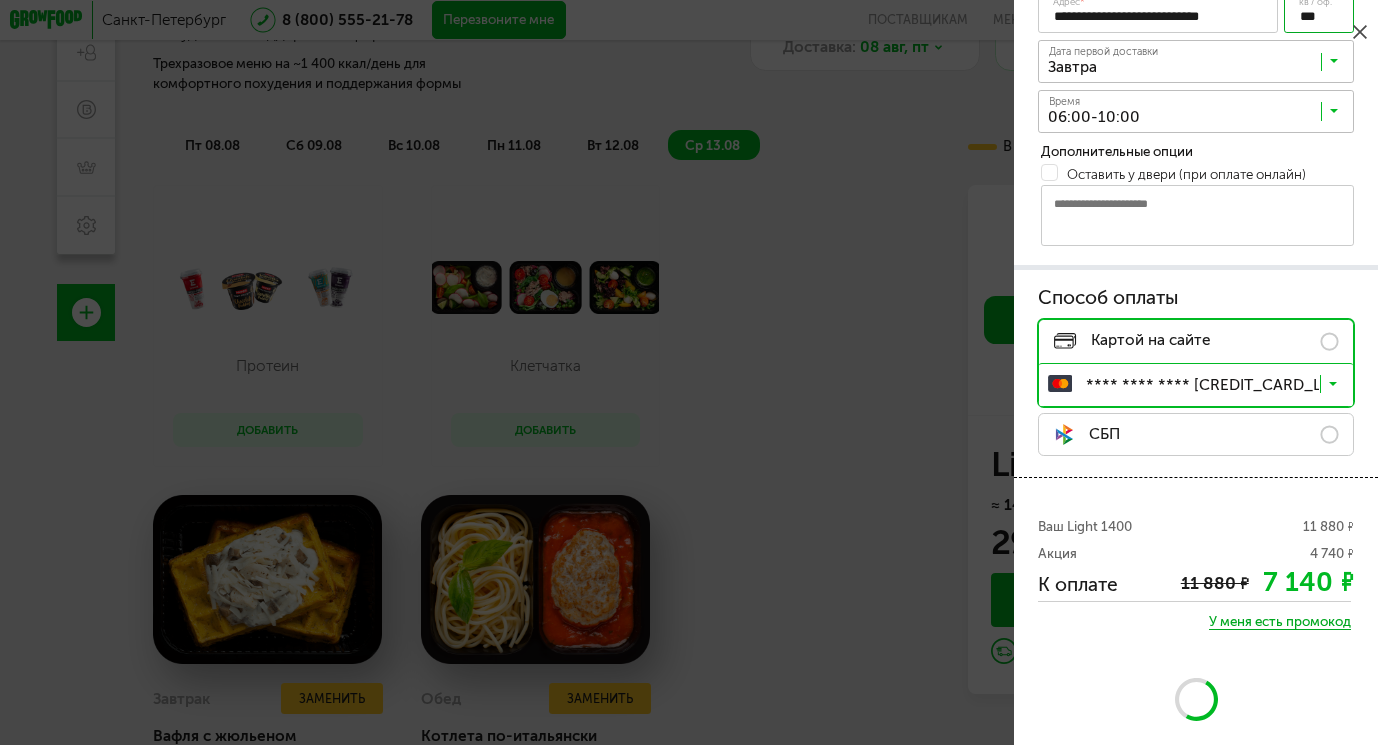 scroll, scrollTop: 368, scrollLeft: 0, axis: vertical 